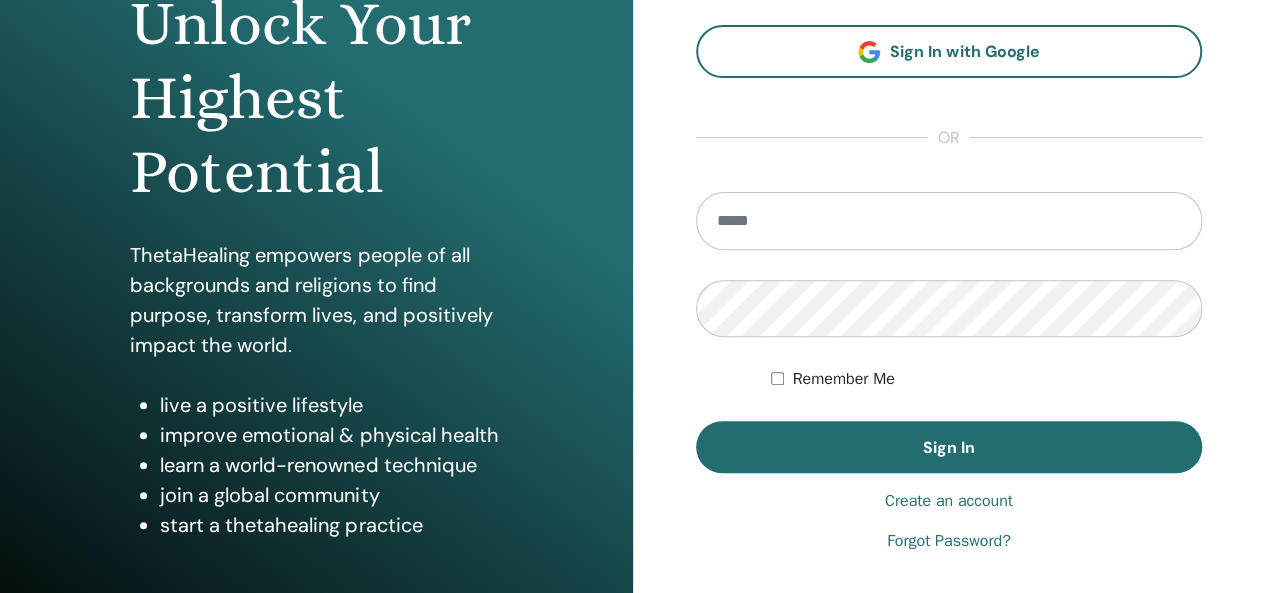 scroll, scrollTop: 263, scrollLeft: 0, axis: vertical 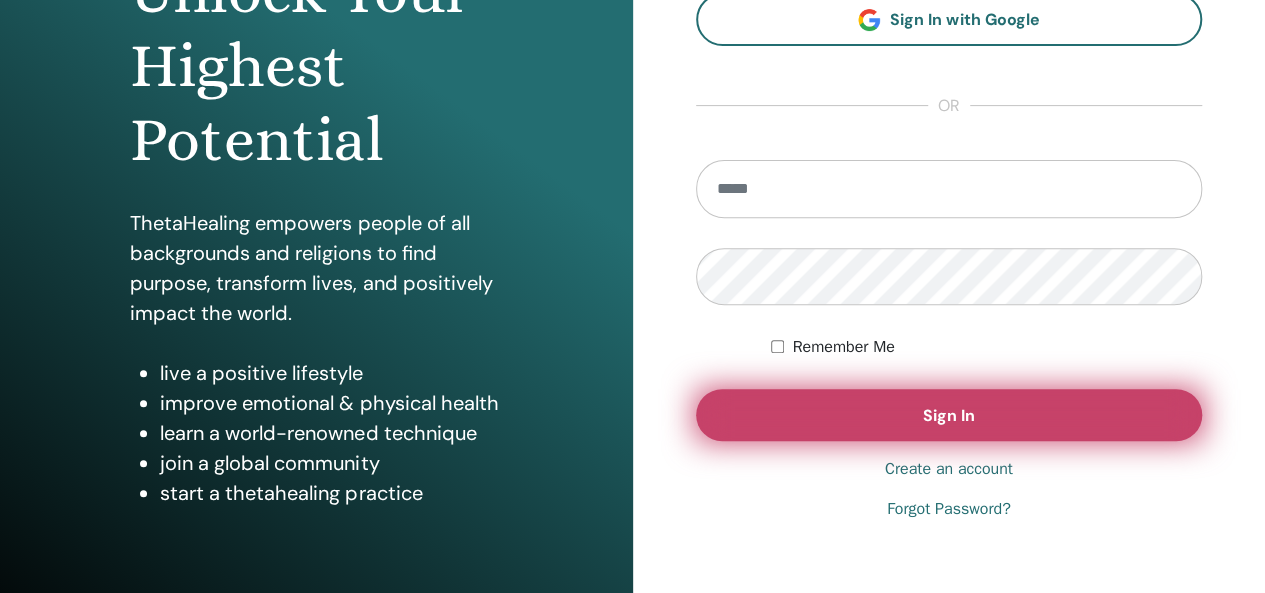 type on "**********" 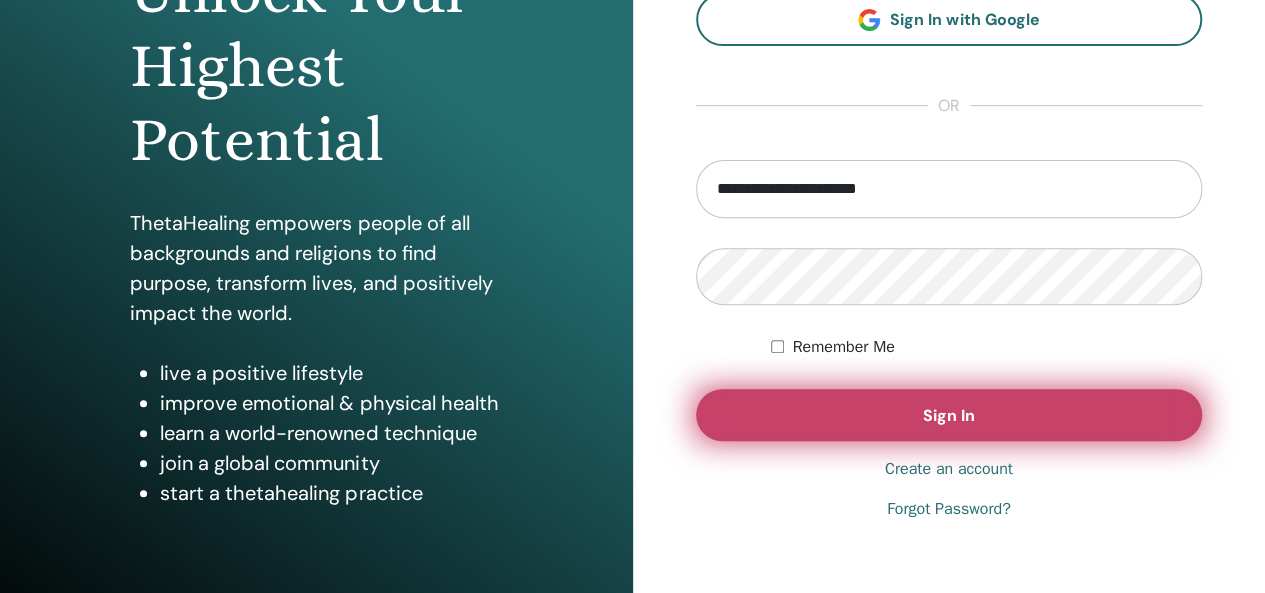 click on "Sign In" at bounding box center (949, 415) 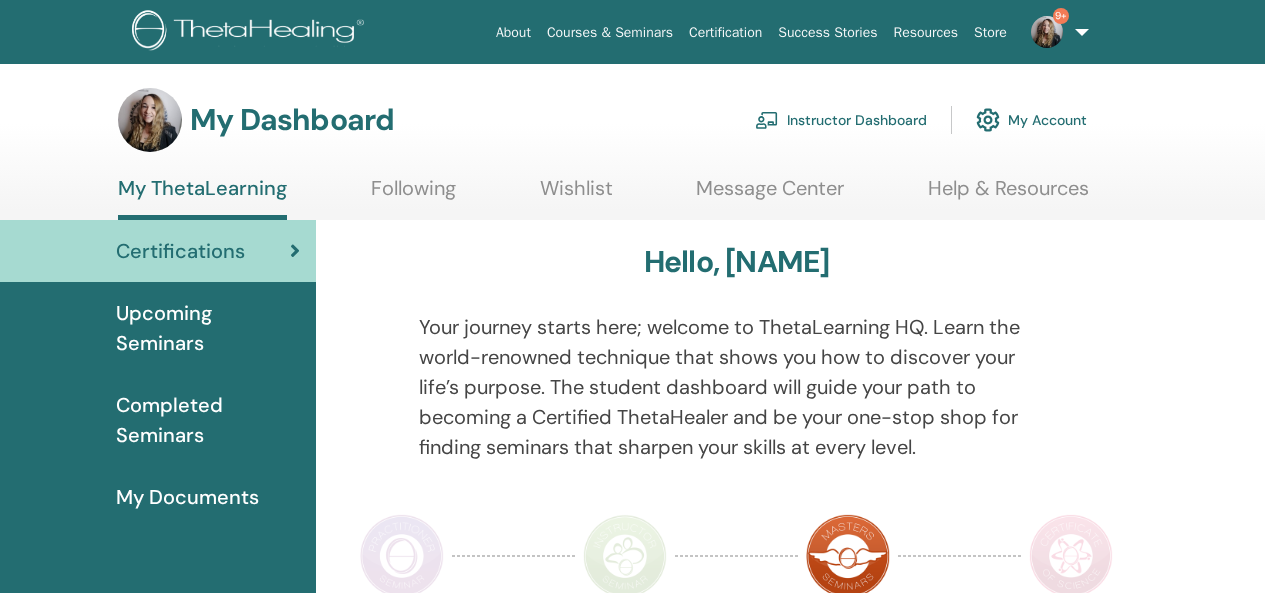 scroll, scrollTop: 0, scrollLeft: 0, axis: both 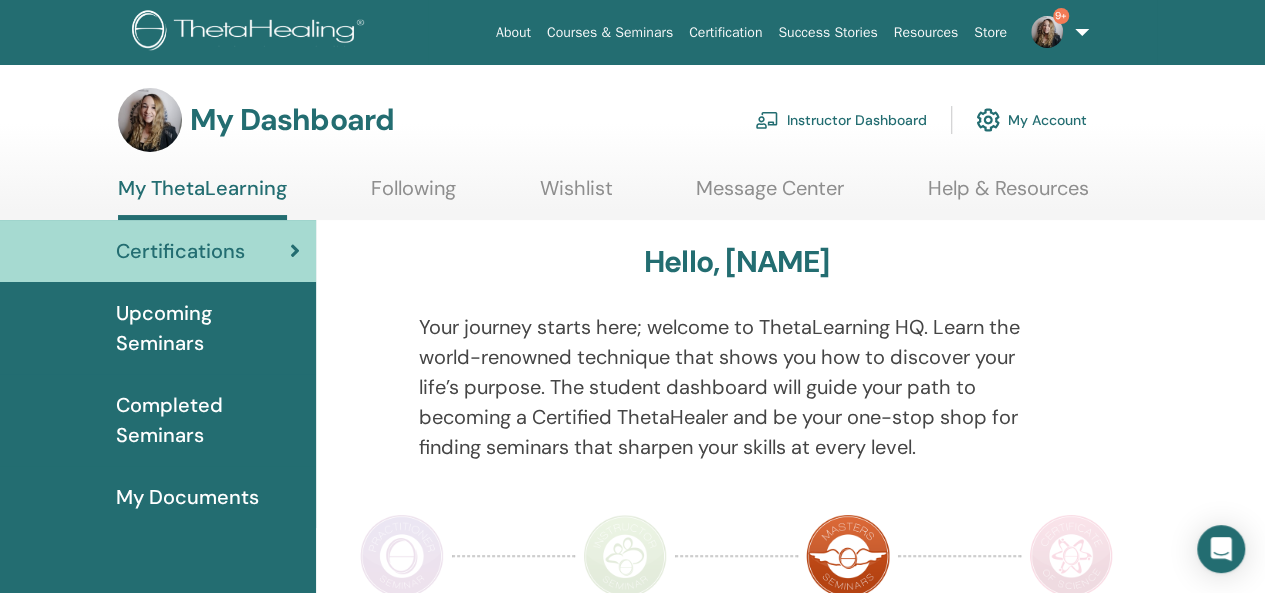 click on "Instructor Dashboard" at bounding box center (841, 120) 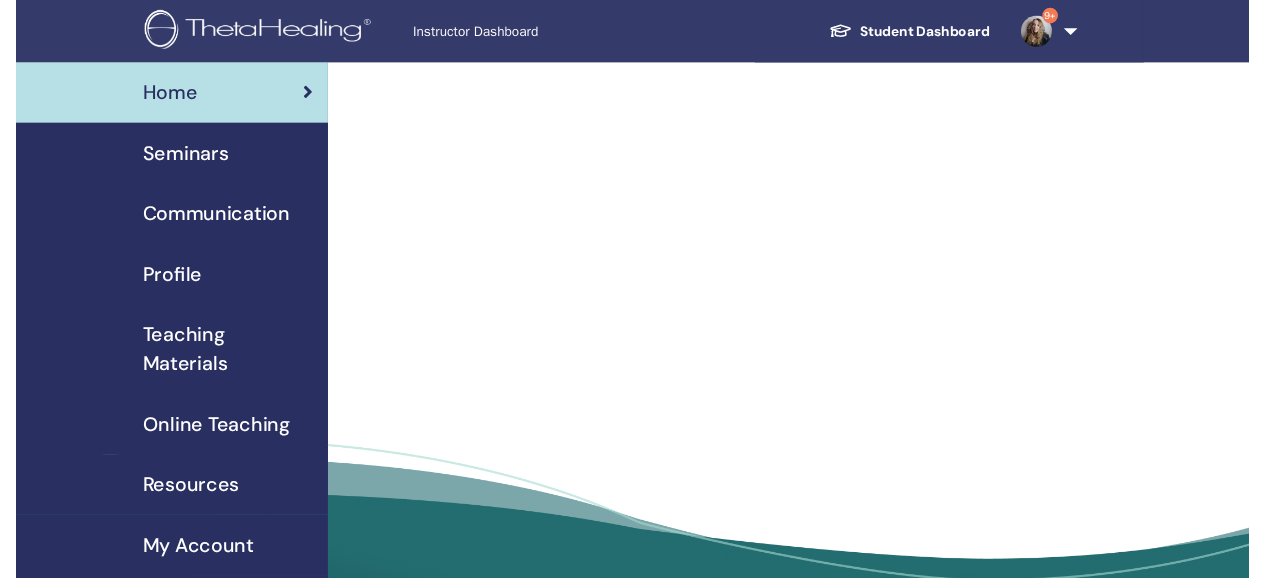 scroll, scrollTop: 0, scrollLeft: 0, axis: both 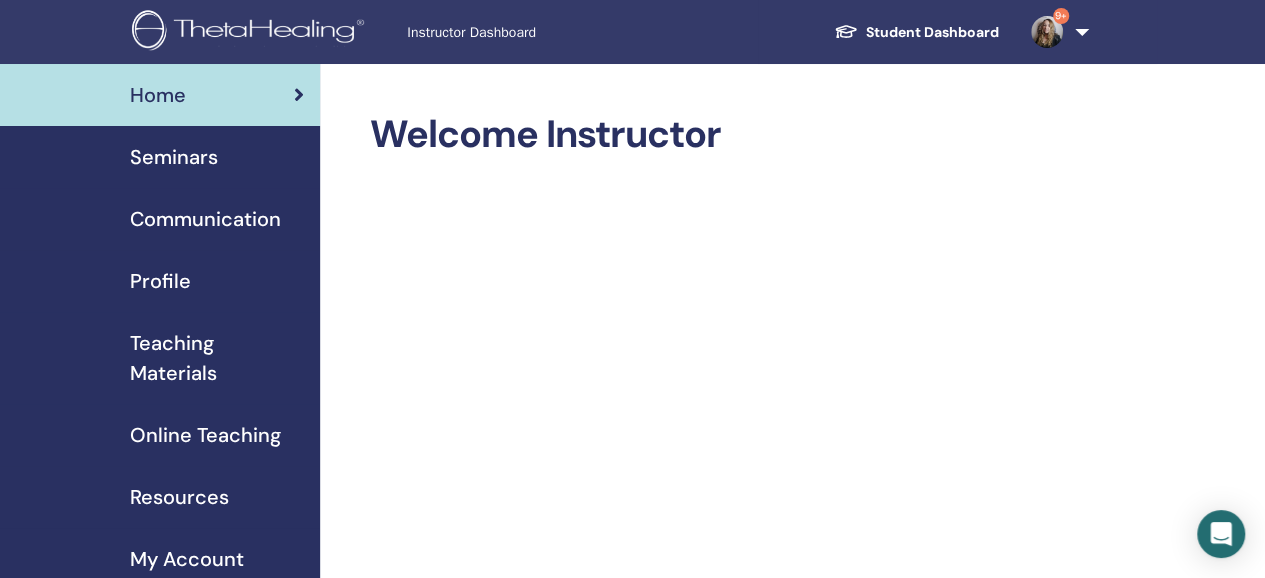 click on "Seminars" at bounding box center (174, 157) 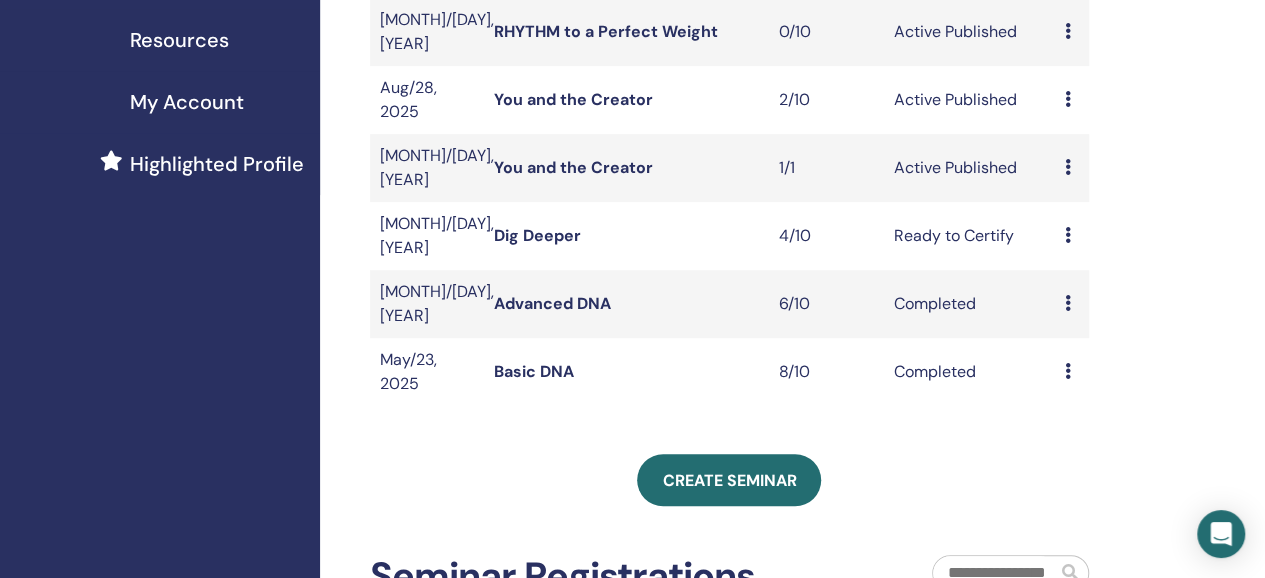 scroll, scrollTop: 458, scrollLeft: 0, axis: vertical 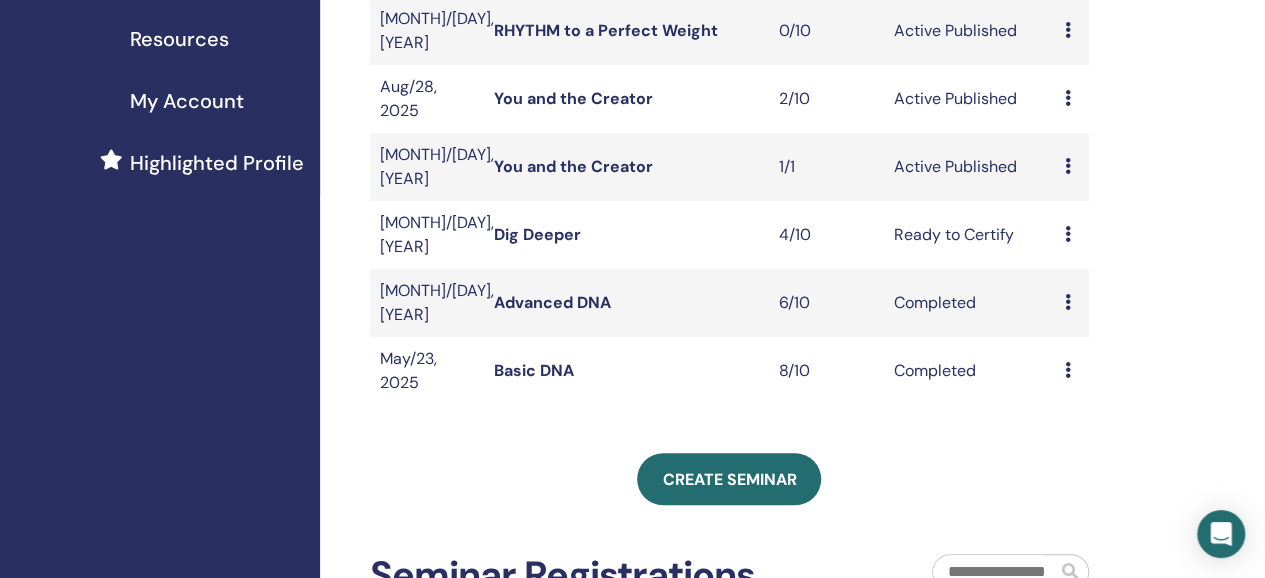 click on "Basic DNA" at bounding box center [534, 370] 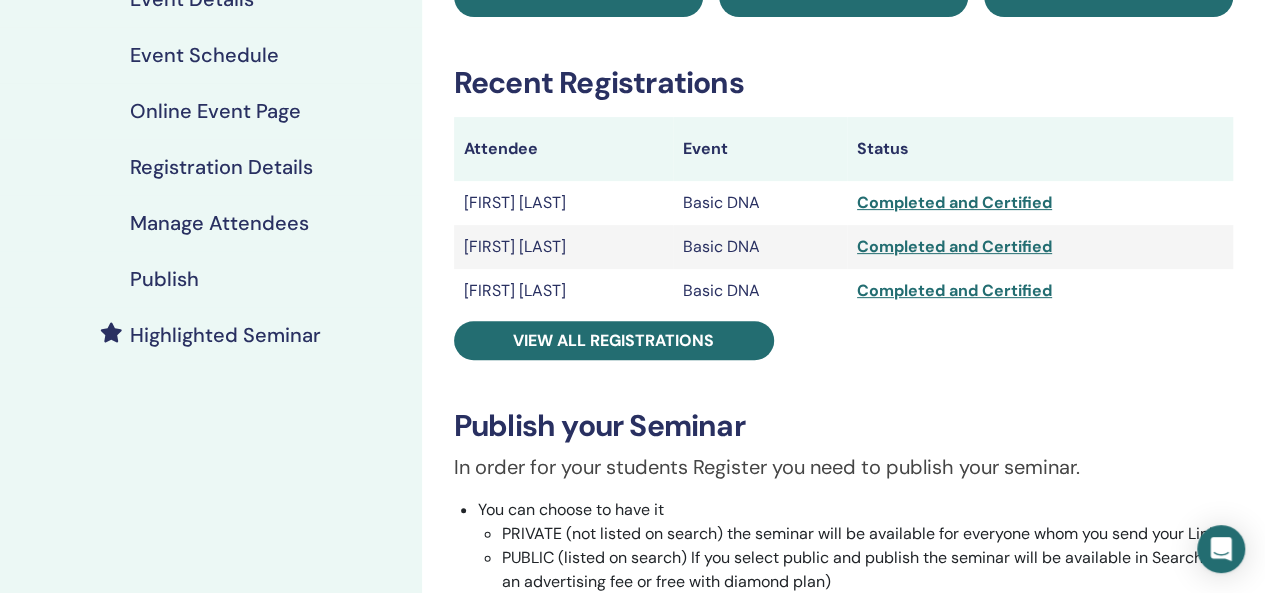 scroll, scrollTop: 268, scrollLeft: 0, axis: vertical 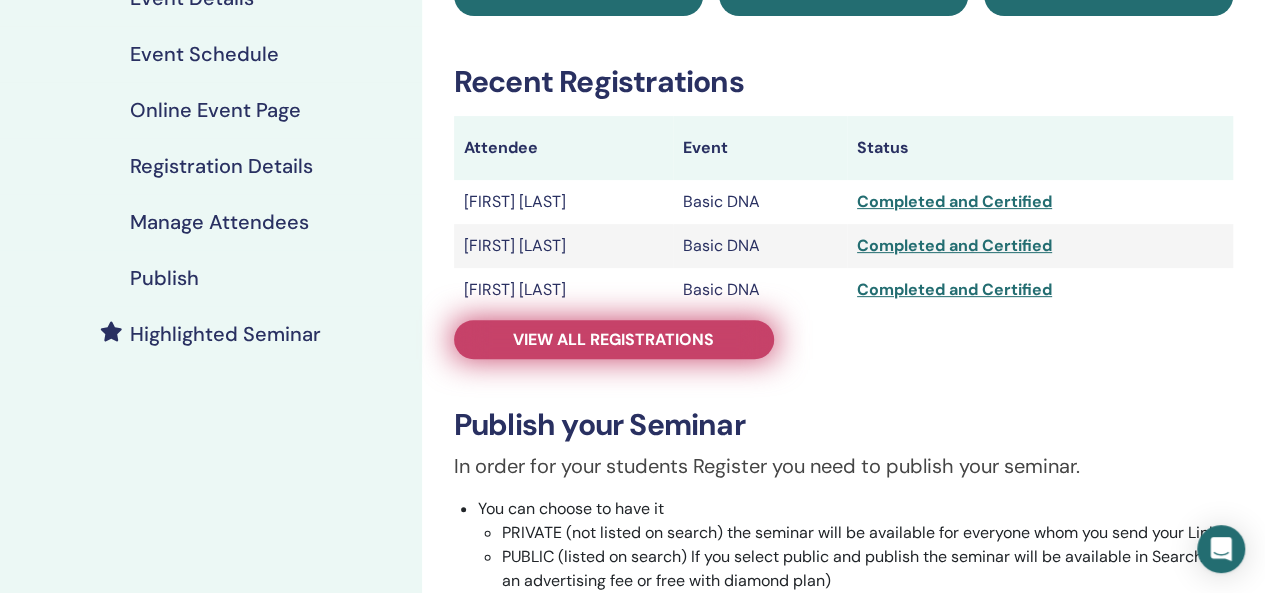 click on "View all registrations" at bounding box center (613, 339) 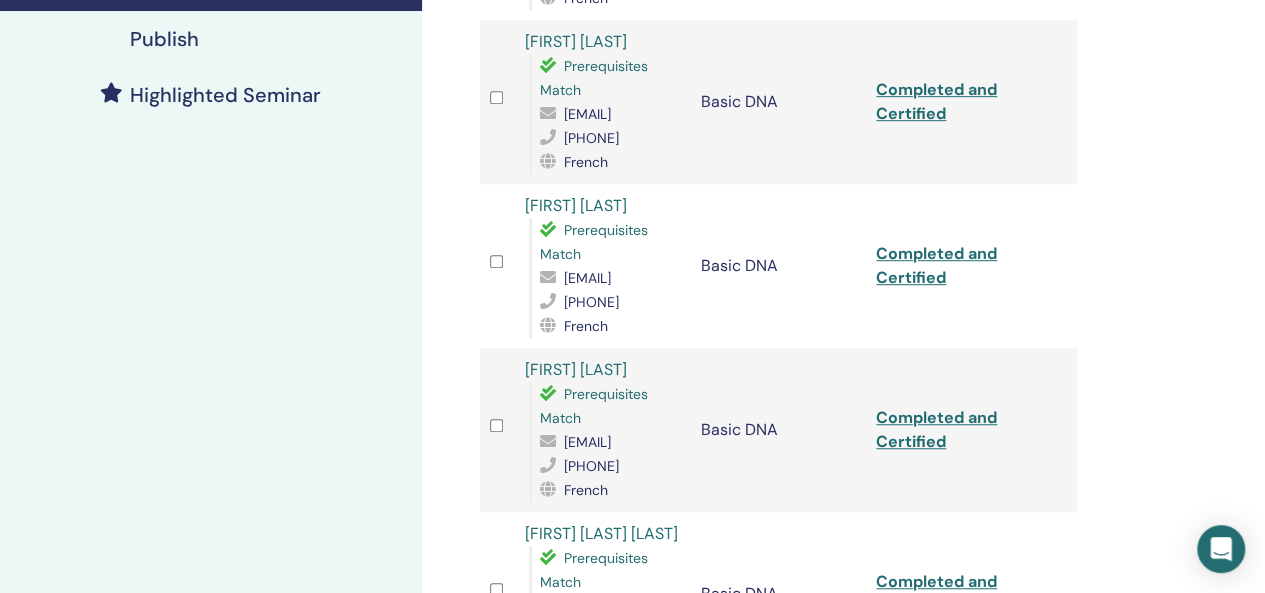 scroll, scrollTop: 513, scrollLeft: 0, axis: vertical 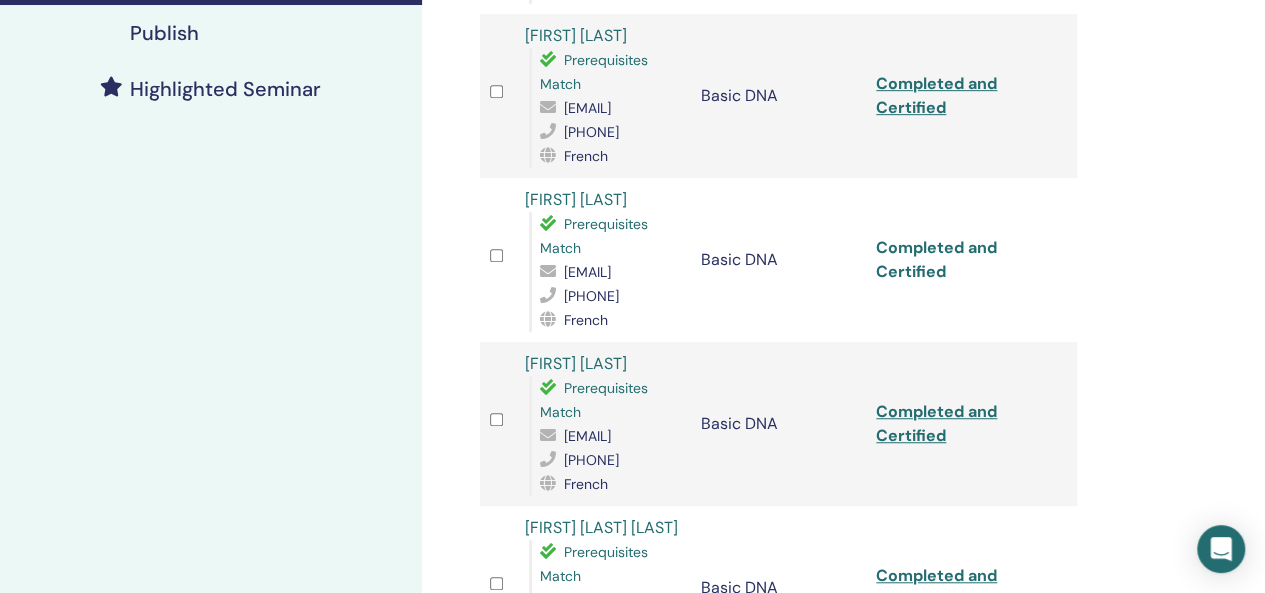 click on "Completed and Certified" at bounding box center (936, 259) 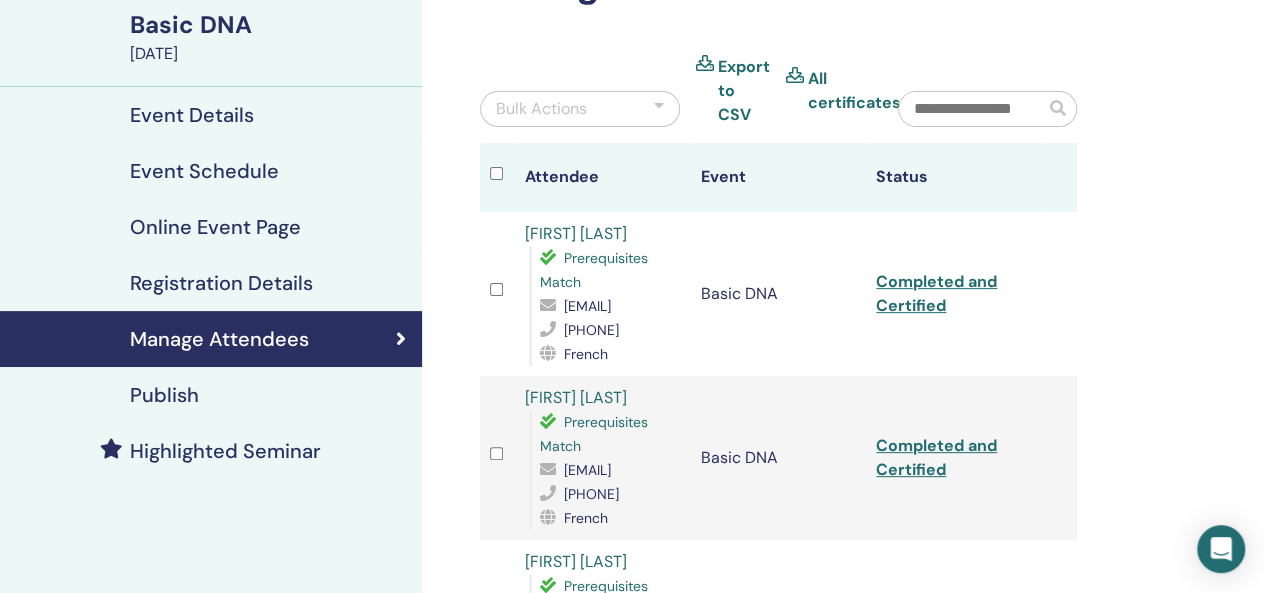 scroll, scrollTop: 0, scrollLeft: 0, axis: both 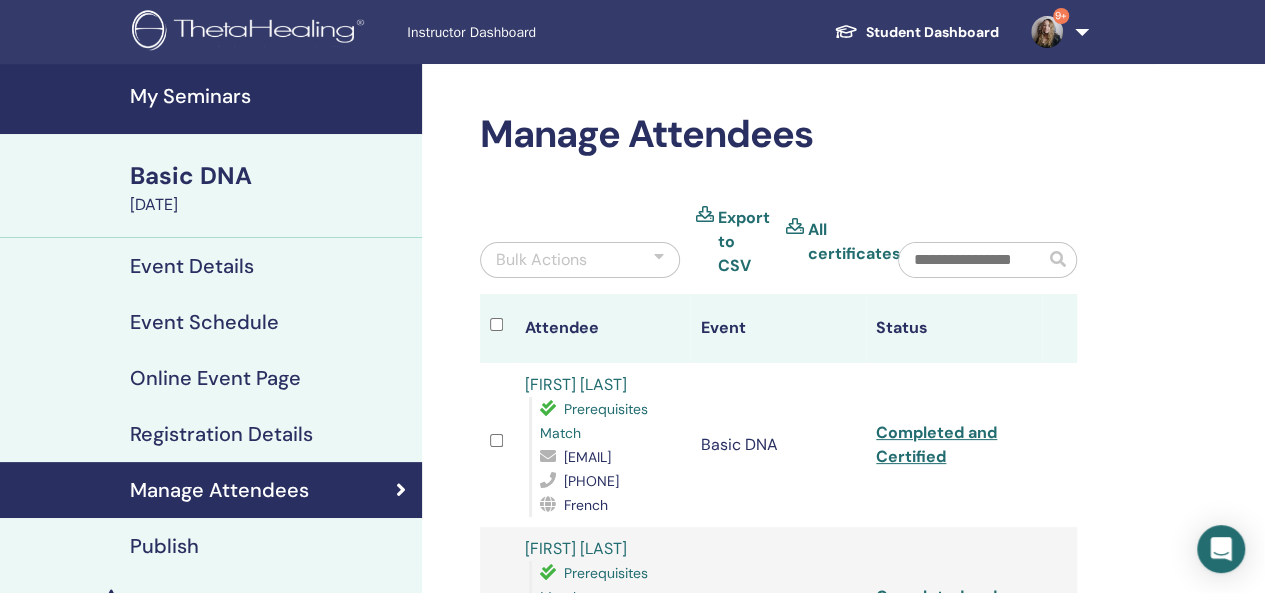 click on "Student Dashboard" at bounding box center [916, 32] 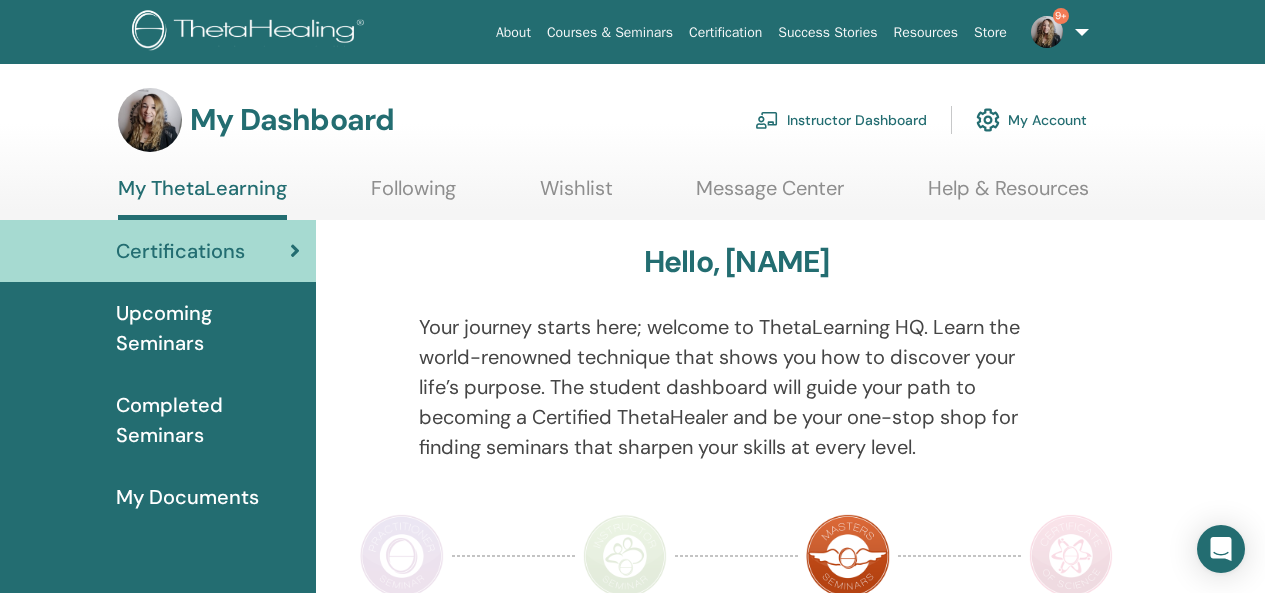 scroll, scrollTop: 0, scrollLeft: 0, axis: both 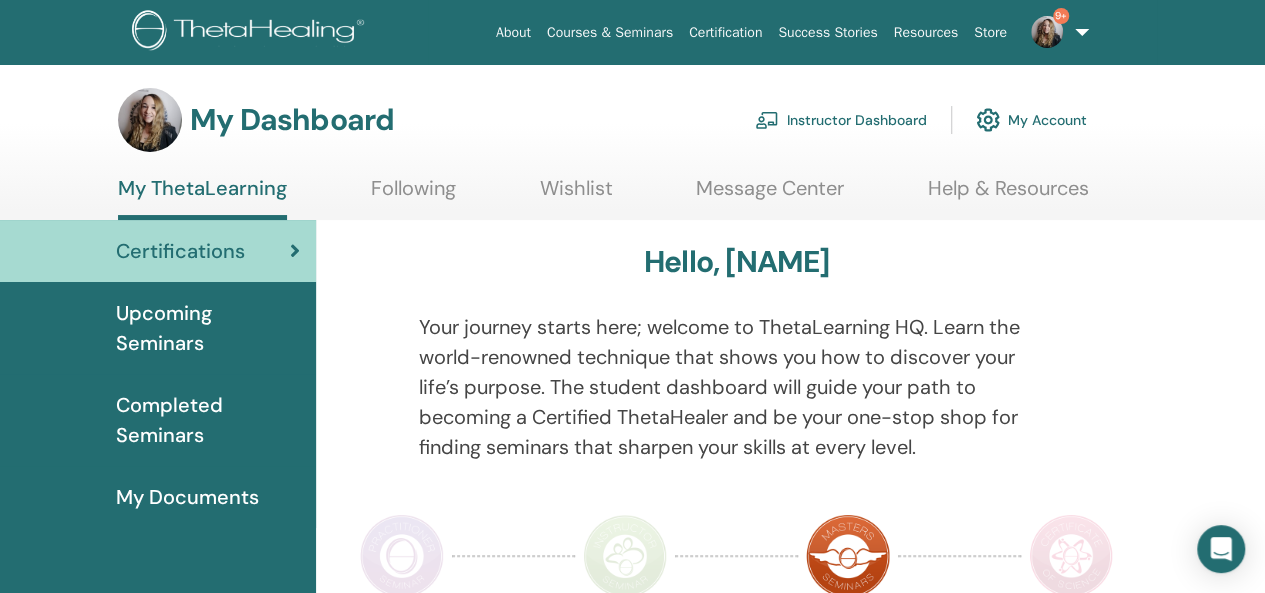 click on "Upcoming Seminars" at bounding box center [208, 328] 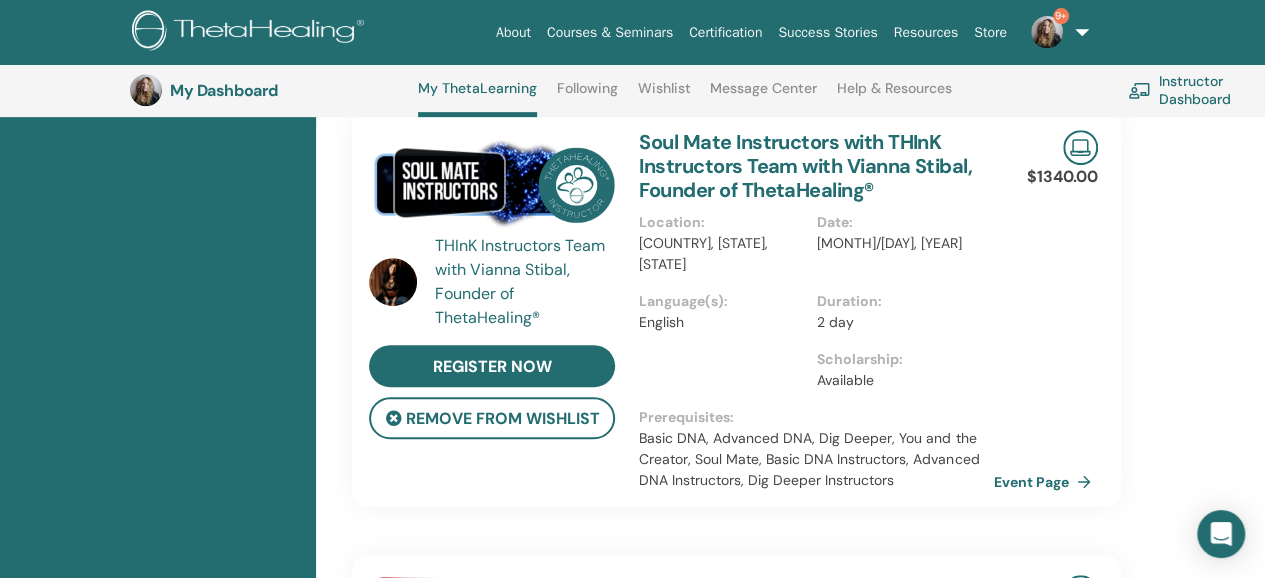 scroll, scrollTop: 456, scrollLeft: 0, axis: vertical 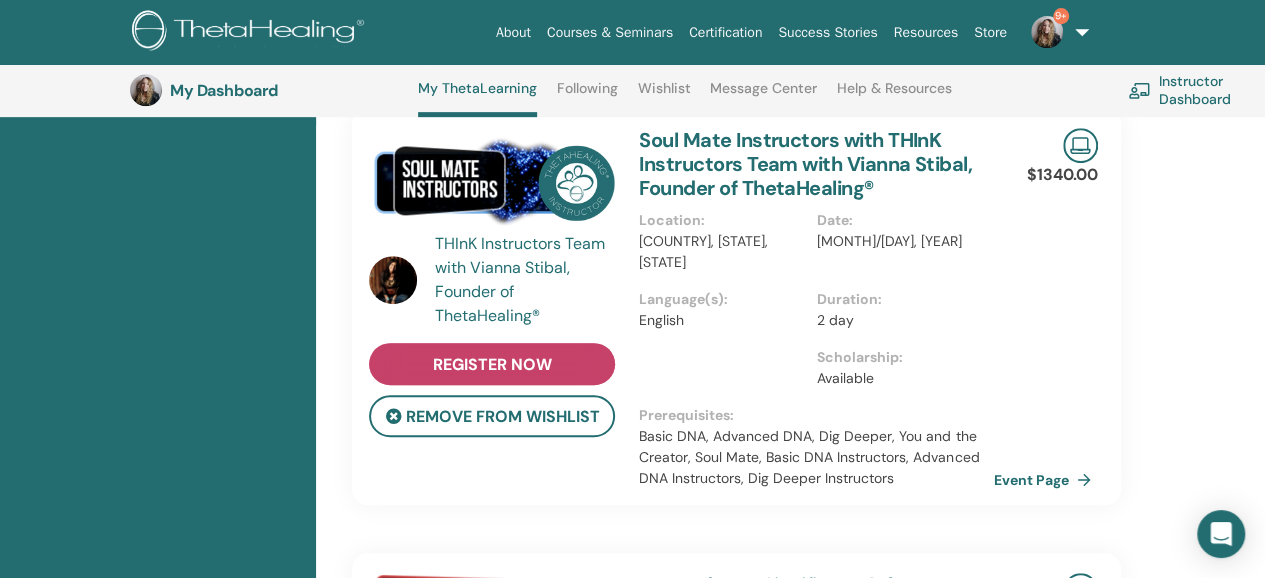 click on "register now" at bounding box center [492, 364] 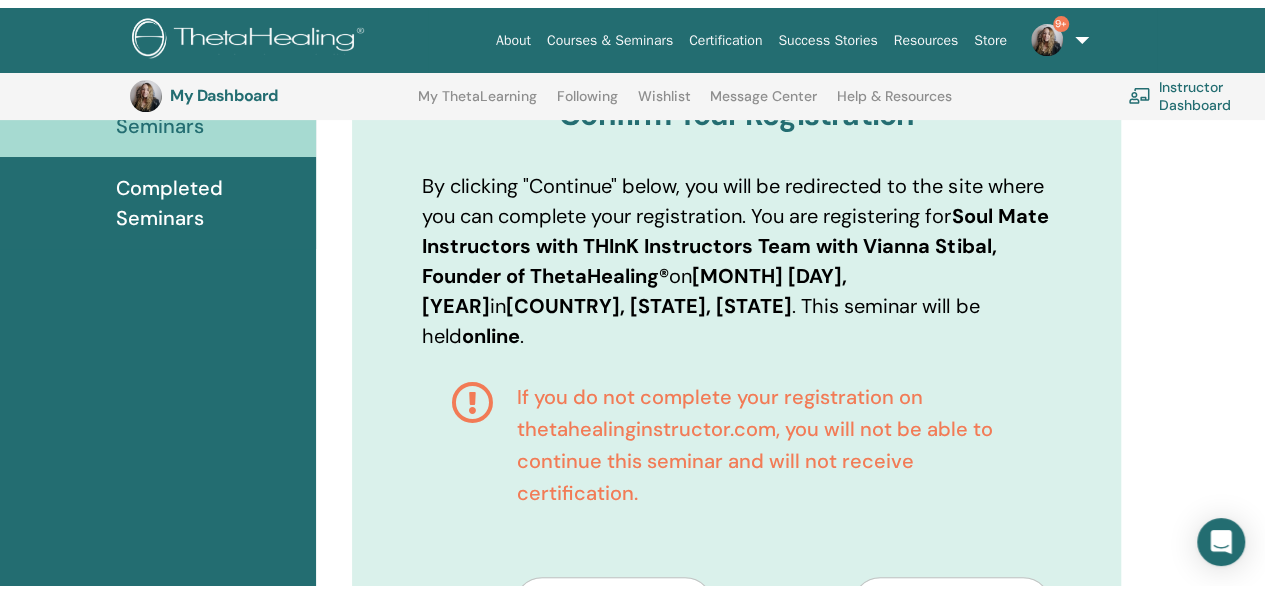 scroll, scrollTop: 0, scrollLeft: 0, axis: both 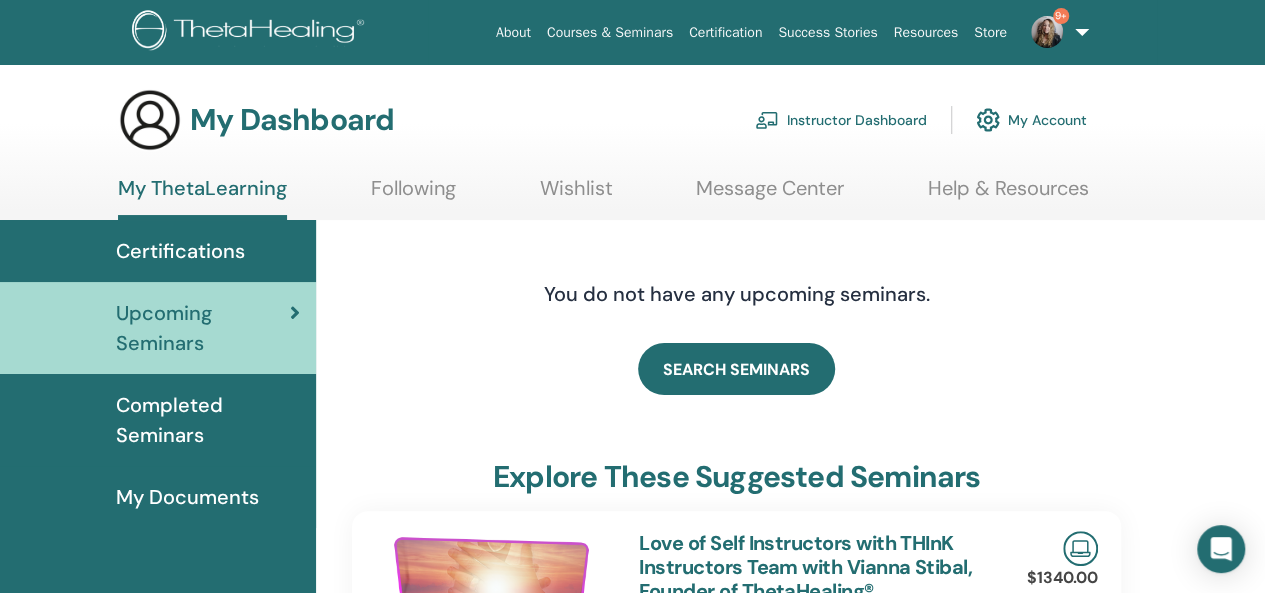 click on "Completed Seminars" at bounding box center [208, 420] 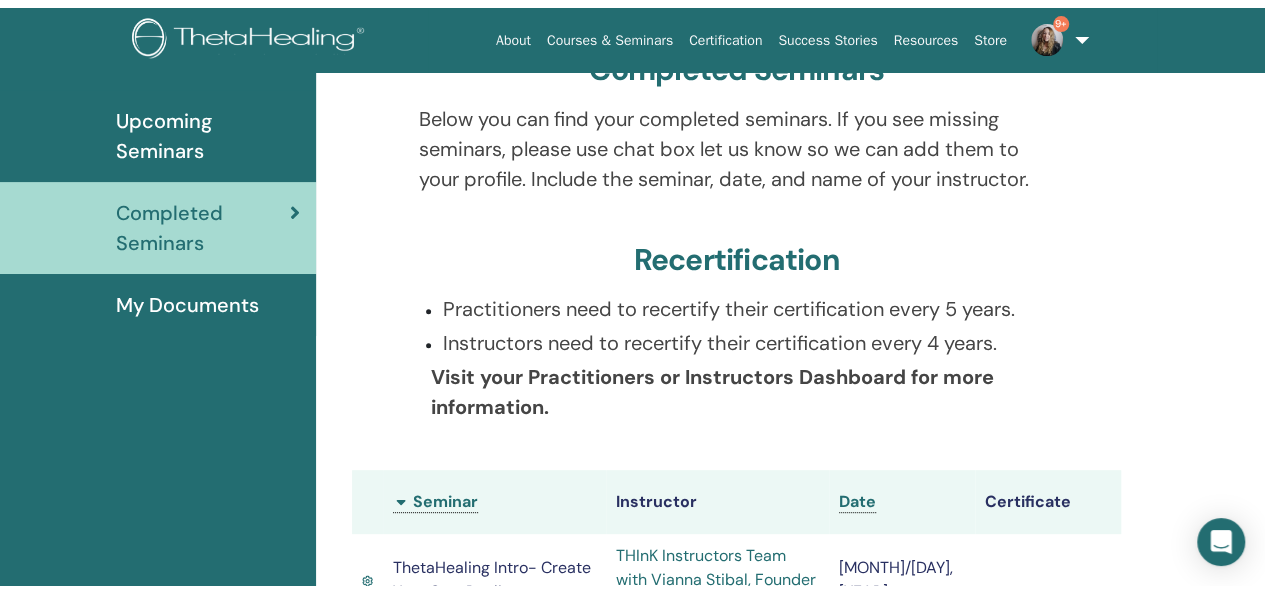 scroll, scrollTop: 0, scrollLeft: 0, axis: both 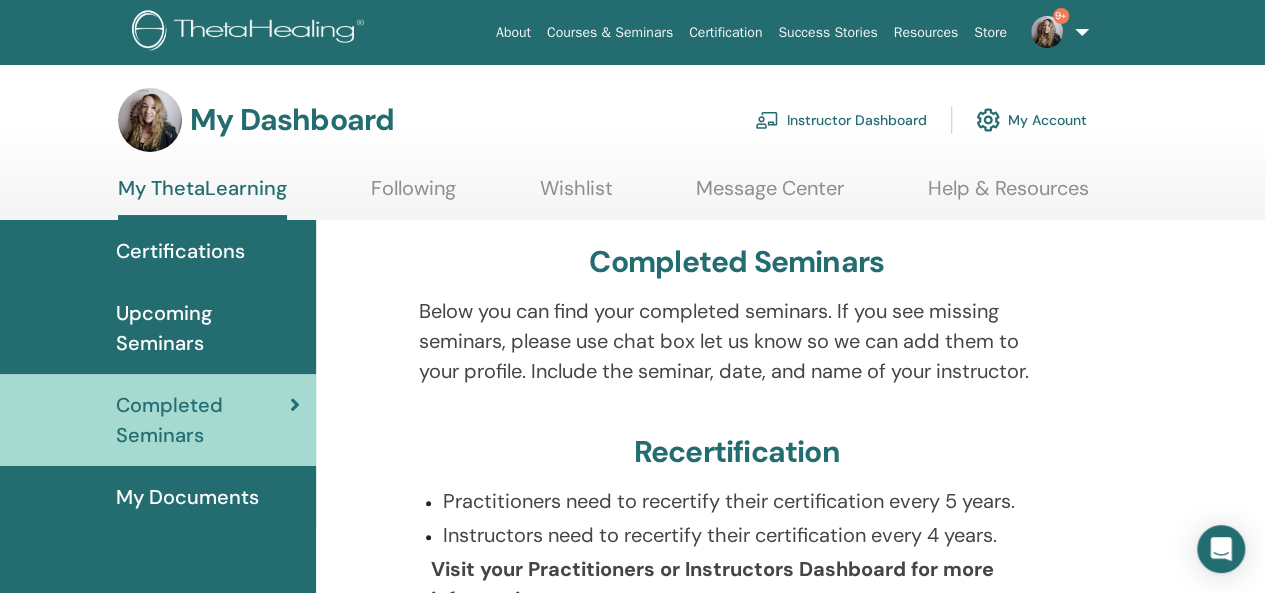 click on "Certifications" at bounding box center (180, 251) 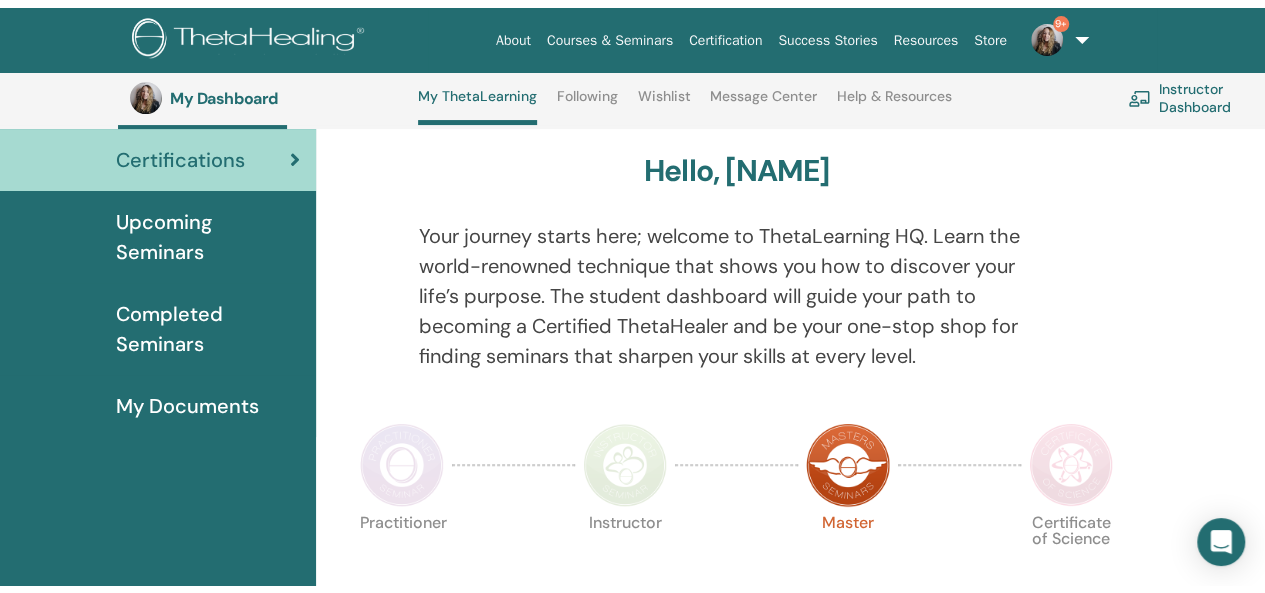 scroll, scrollTop: 0, scrollLeft: 0, axis: both 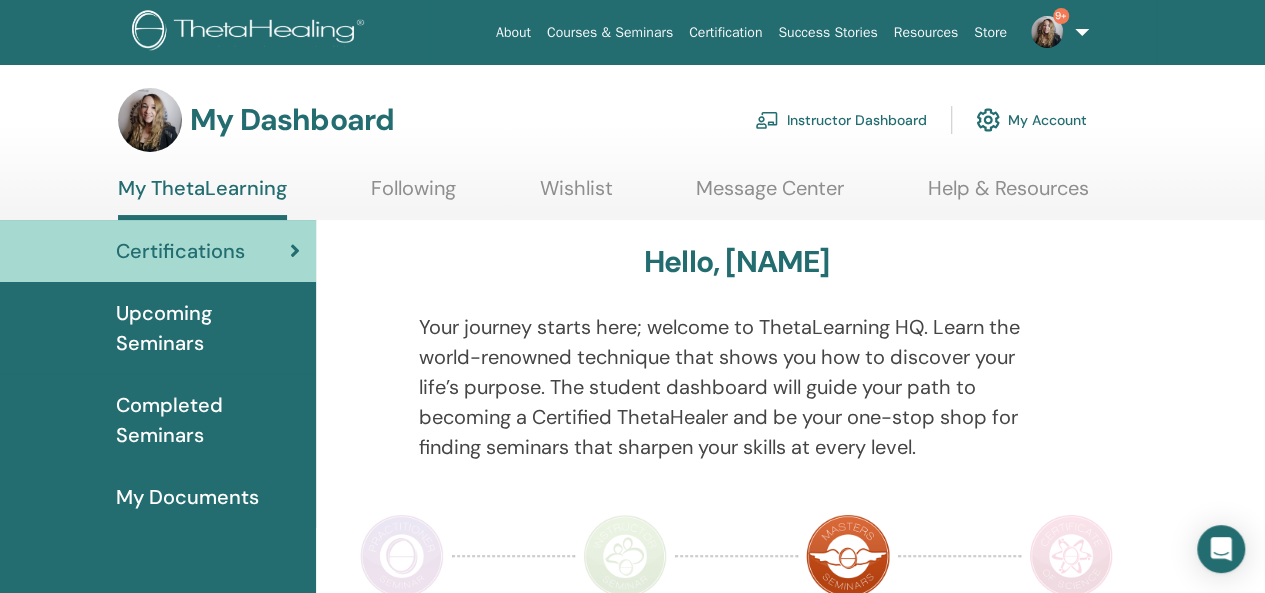 click on "Instructor Dashboard" at bounding box center (841, 120) 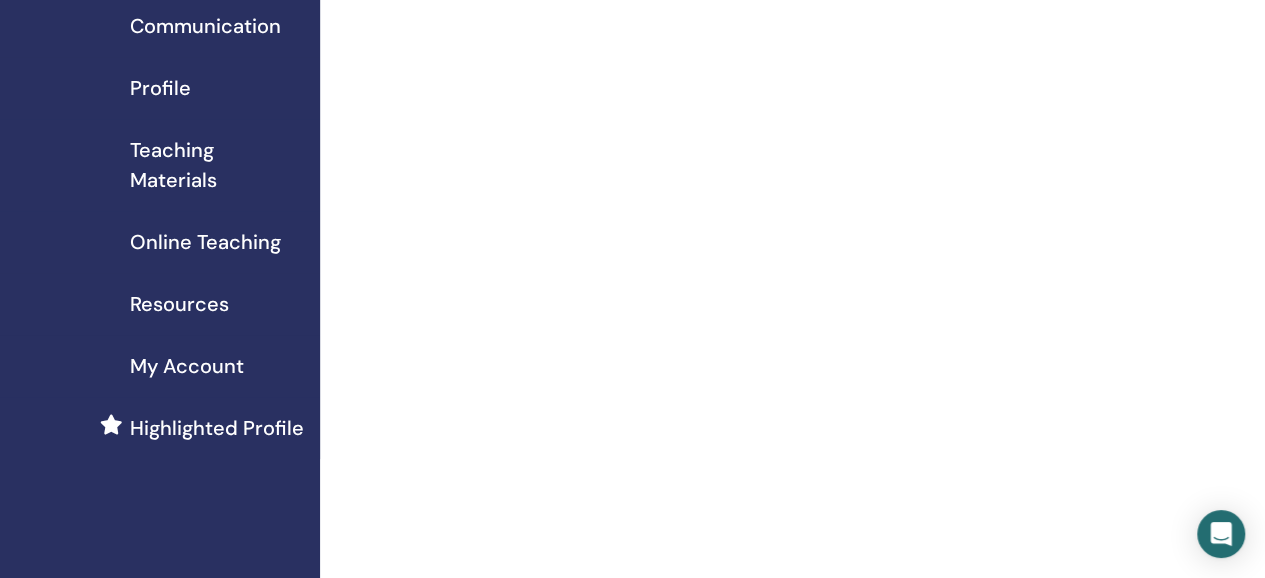 scroll, scrollTop: 194, scrollLeft: 0, axis: vertical 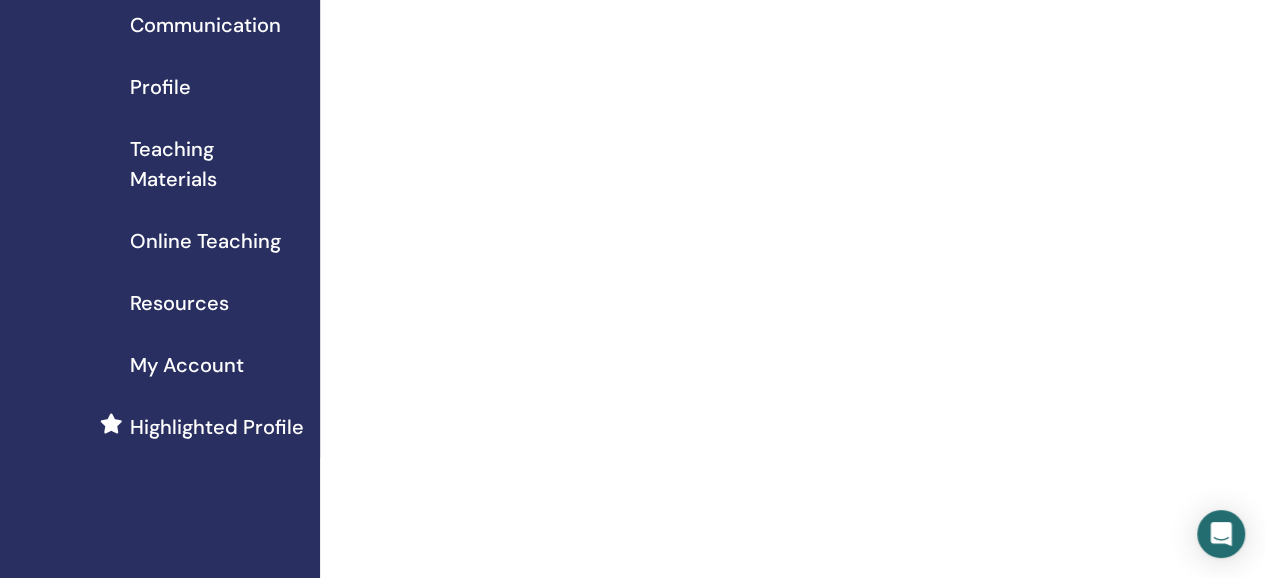 click on "My Account" at bounding box center [187, 365] 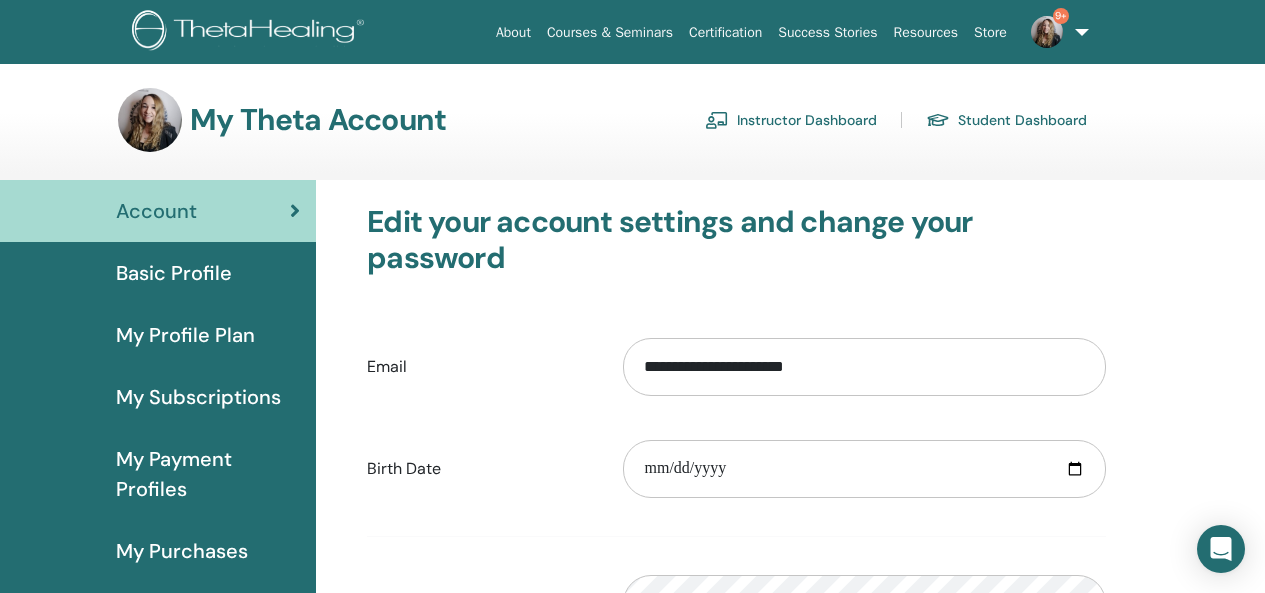 scroll, scrollTop: 0, scrollLeft: 0, axis: both 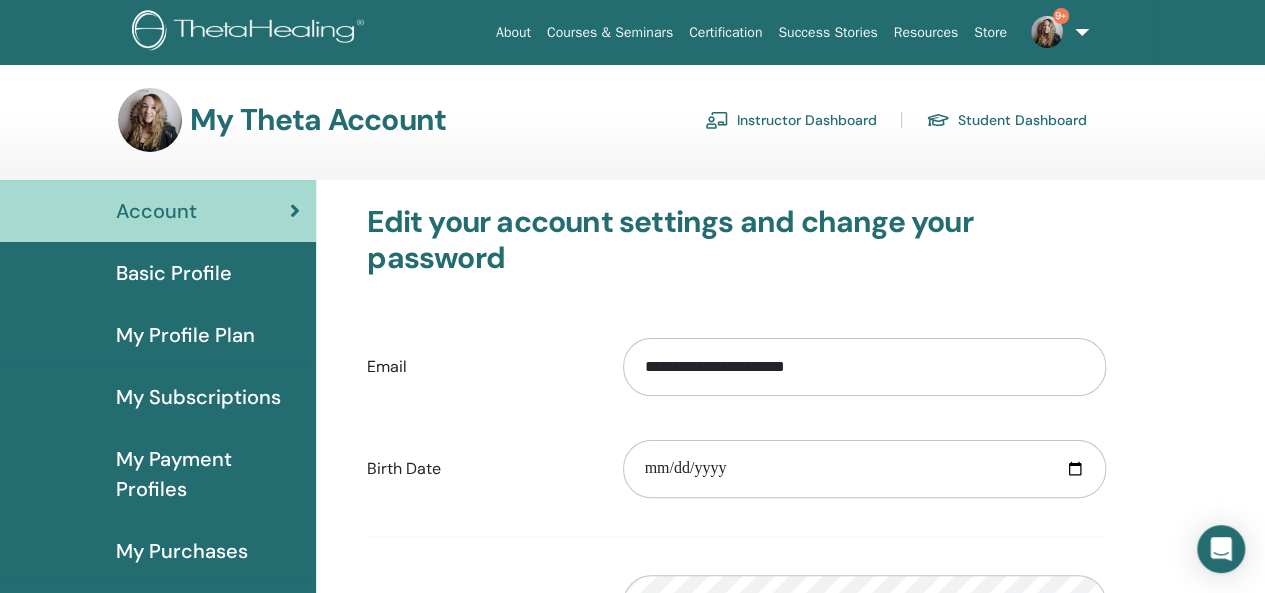 click on "My Profile Plan" at bounding box center (185, 335) 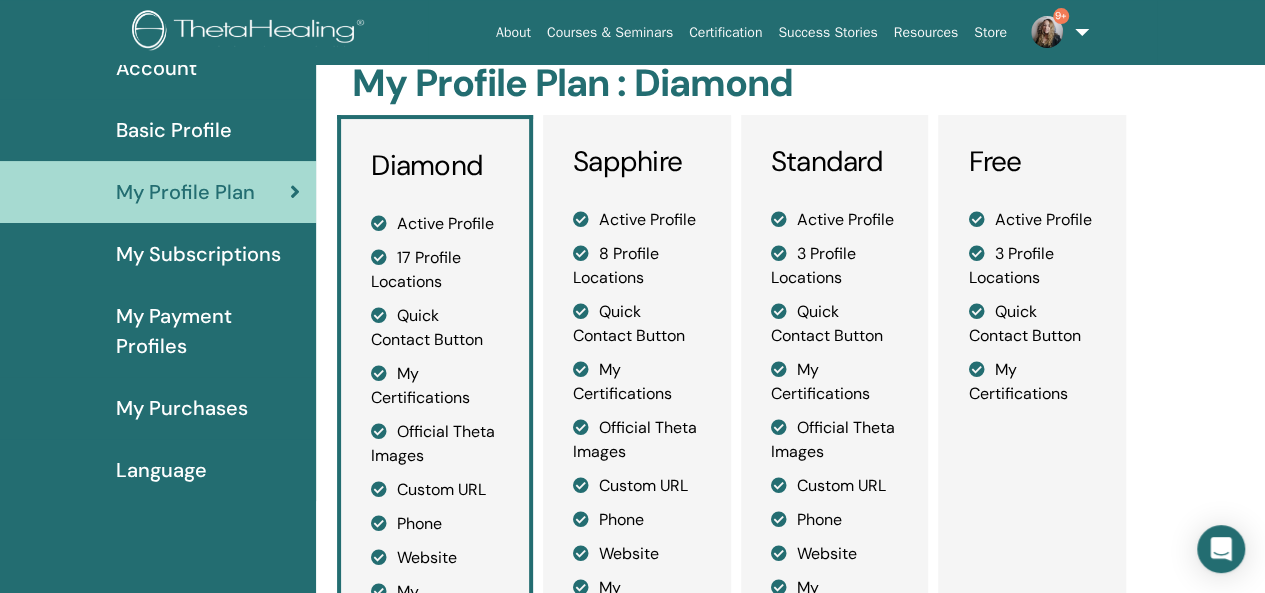 scroll, scrollTop: 0, scrollLeft: 0, axis: both 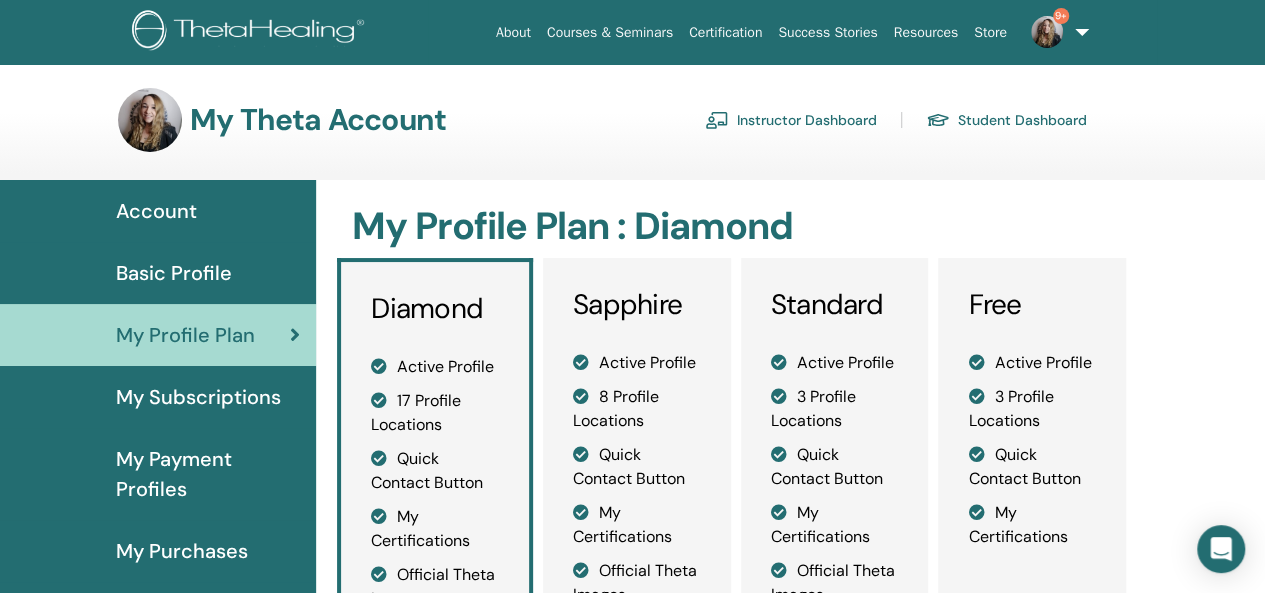 click on "Account" at bounding box center [156, 211] 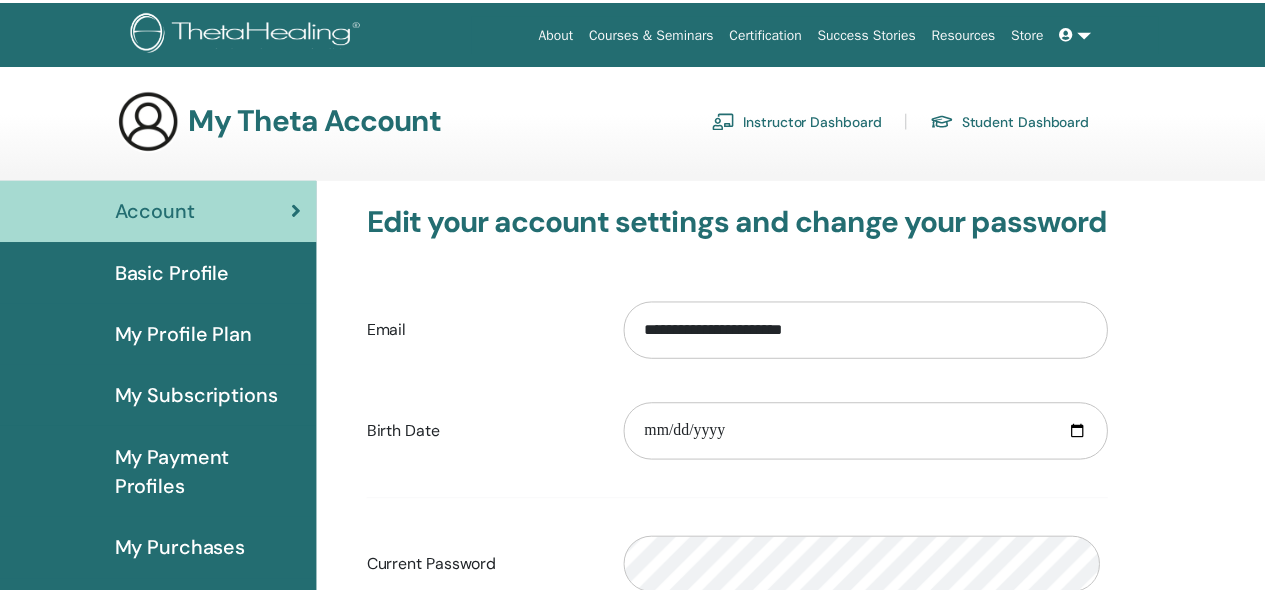 scroll, scrollTop: 0, scrollLeft: 0, axis: both 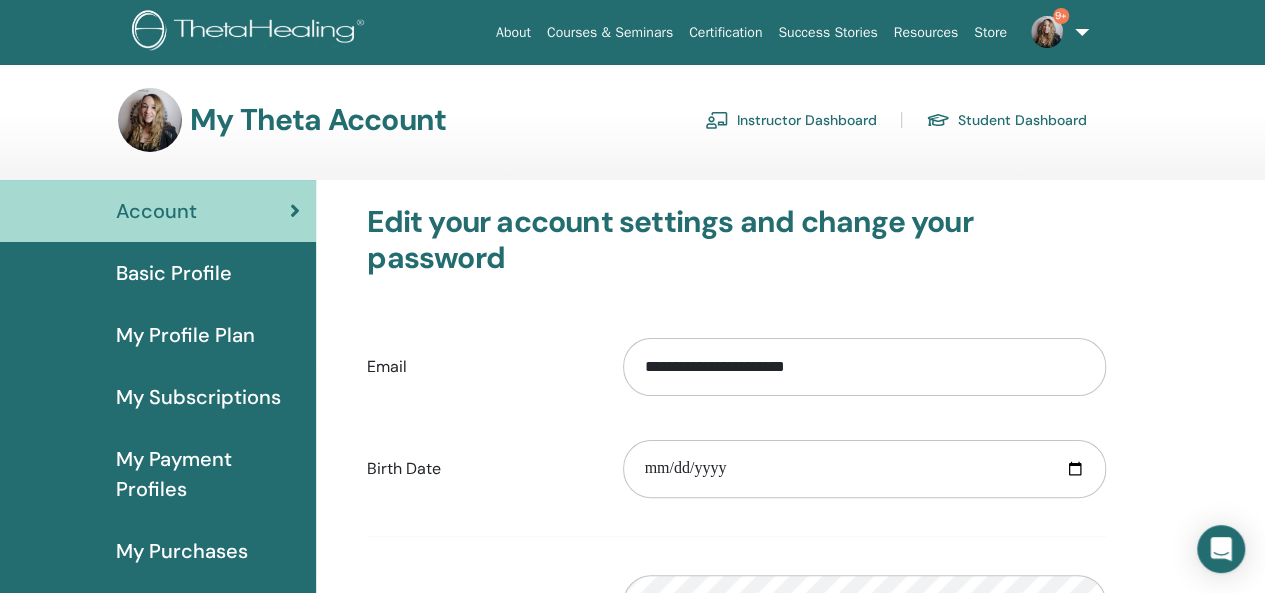 click on "Instructor Dashboard" at bounding box center (791, 120) 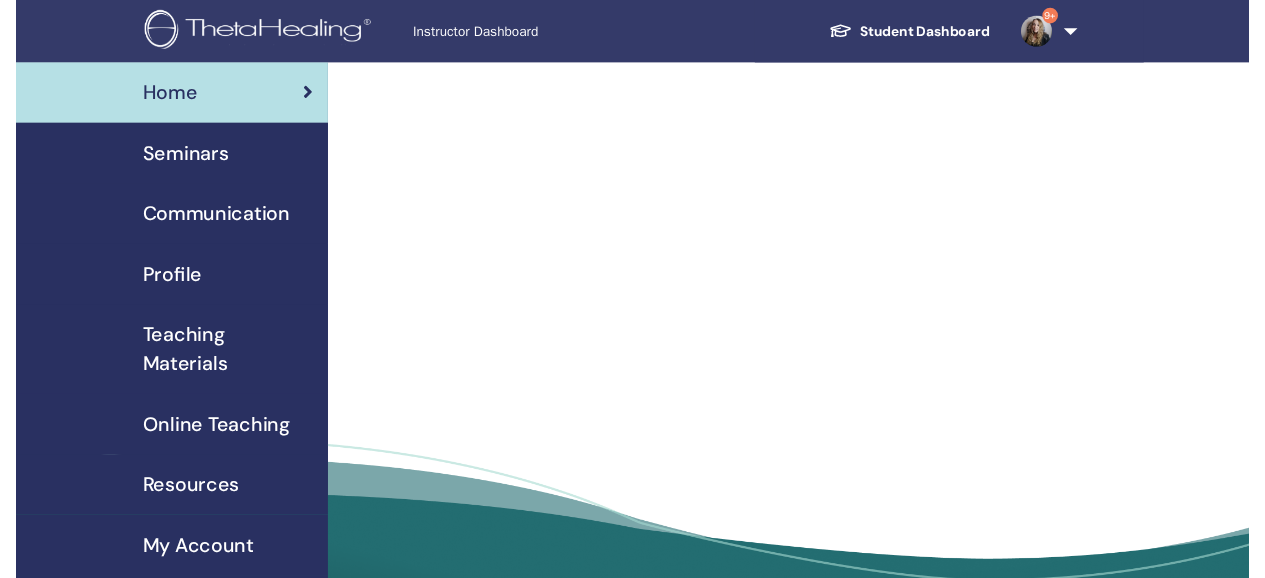 scroll, scrollTop: 0, scrollLeft: 0, axis: both 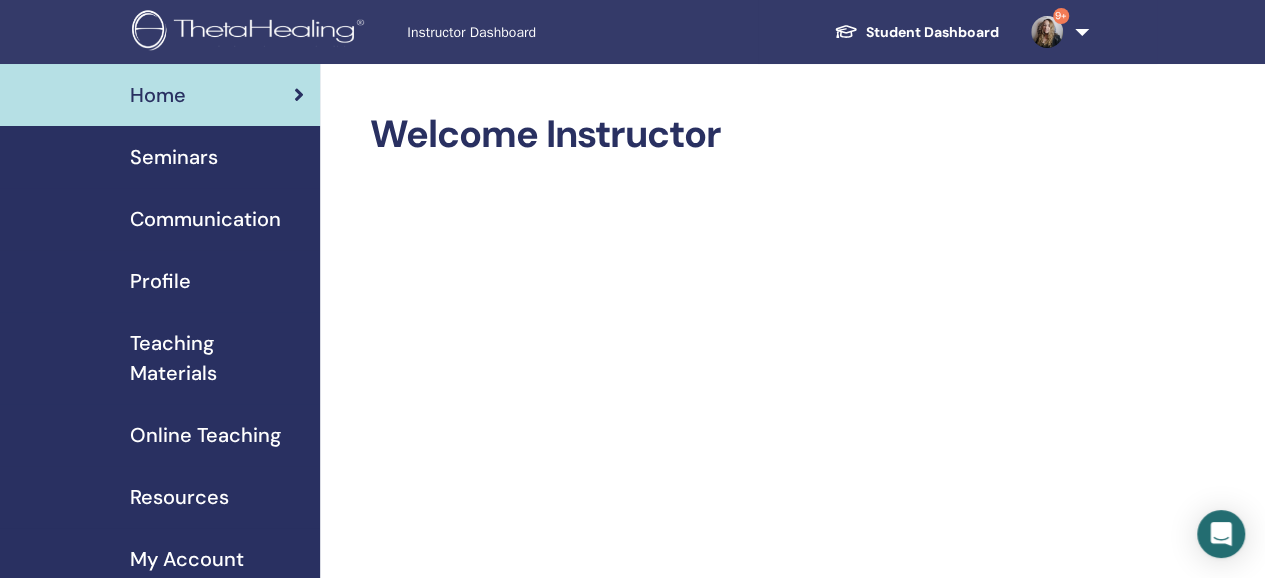 click on "Communication" at bounding box center (205, 219) 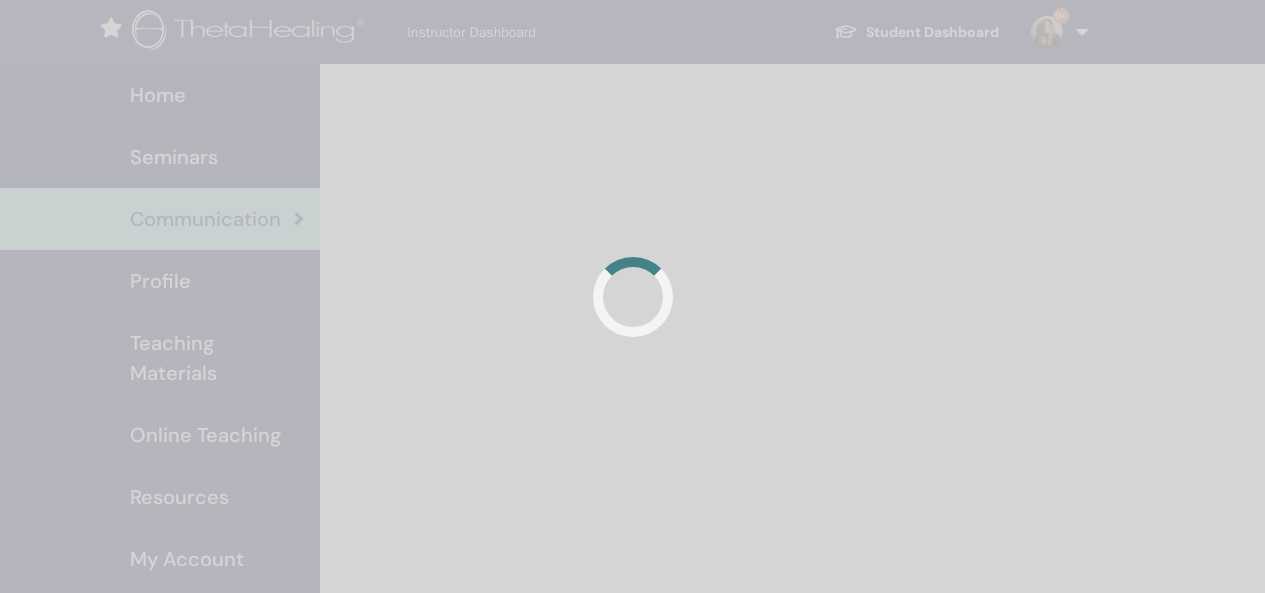 scroll, scrollTop: 0, scrollLeft: 0, axis: both 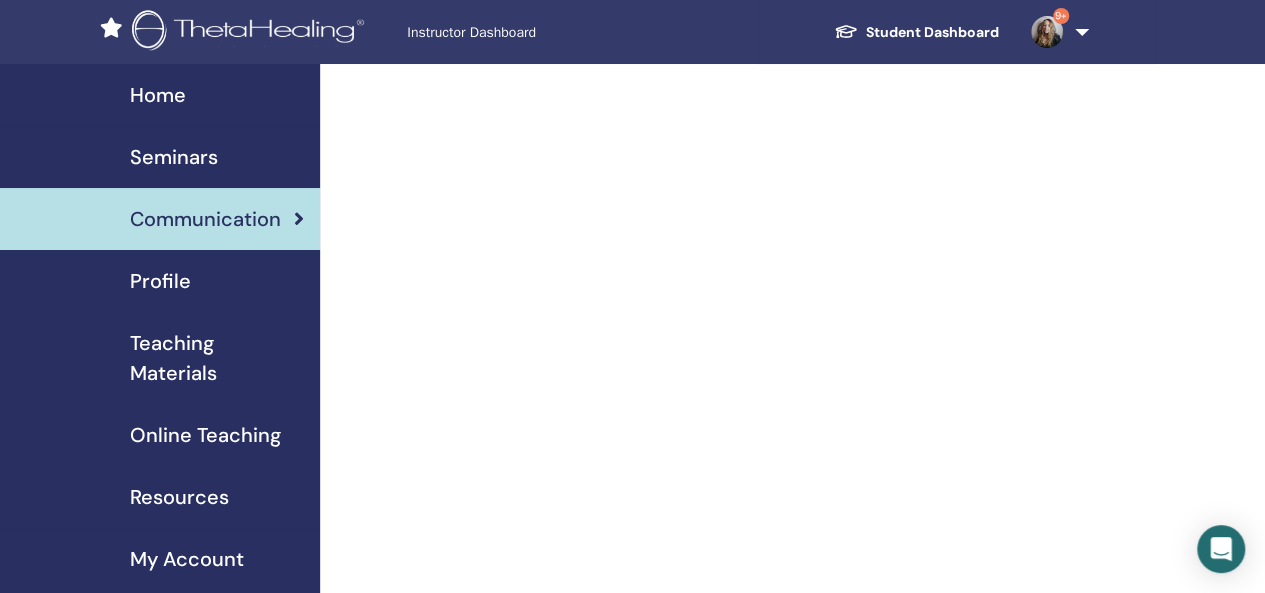click on "Profile" at bounding box center [160, 281] 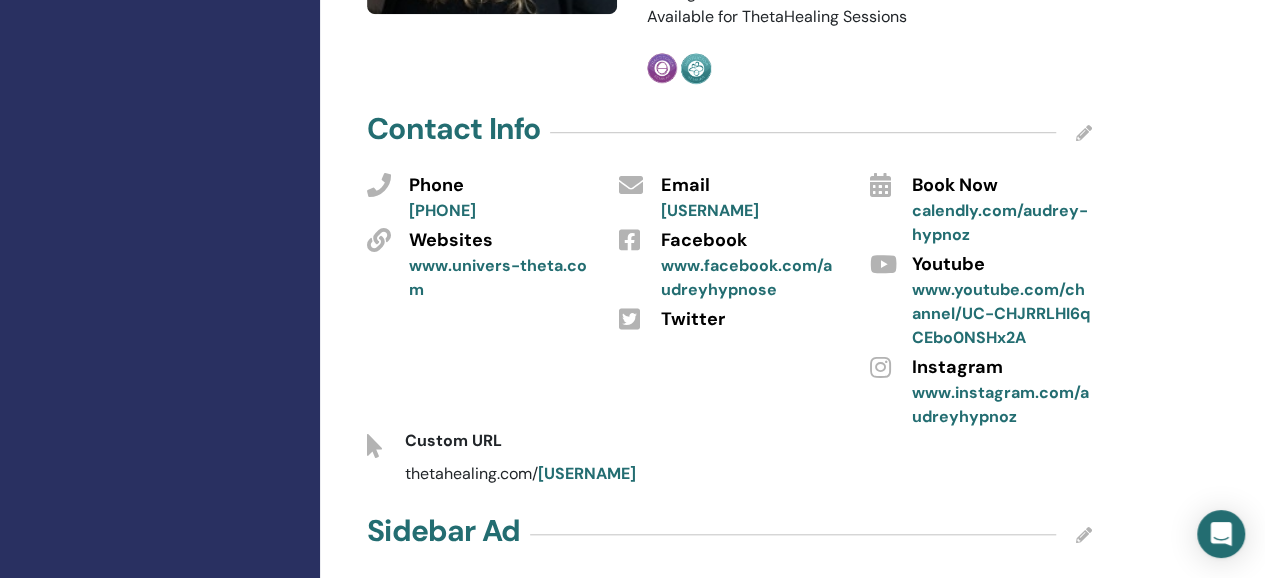 scroll, scrollTop: 0, scrollLeft: 0, axis: both 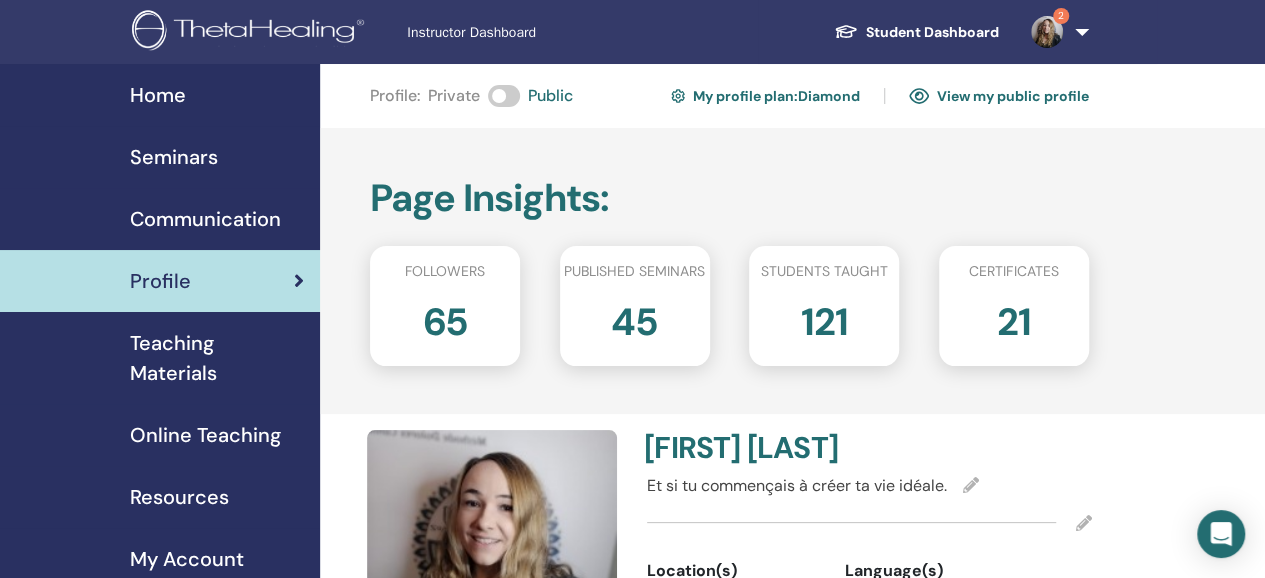 click on "View my public profile" at bounding box center (999, 96) 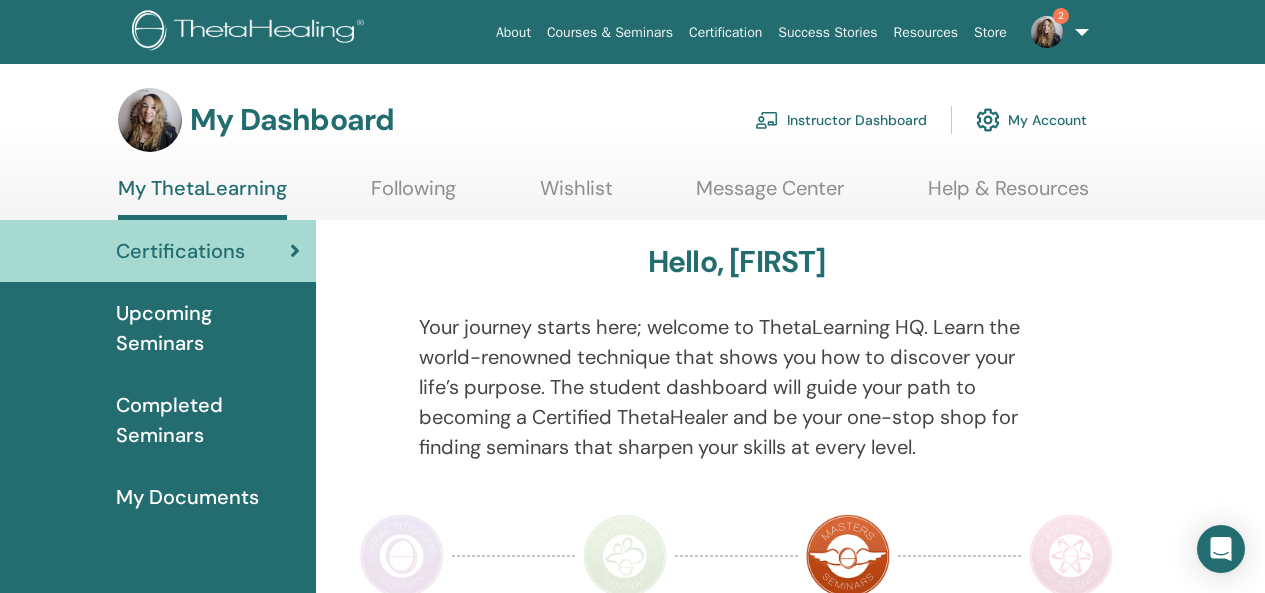scroll, scrollTop: 0, scrollLeft: 0, axis: both 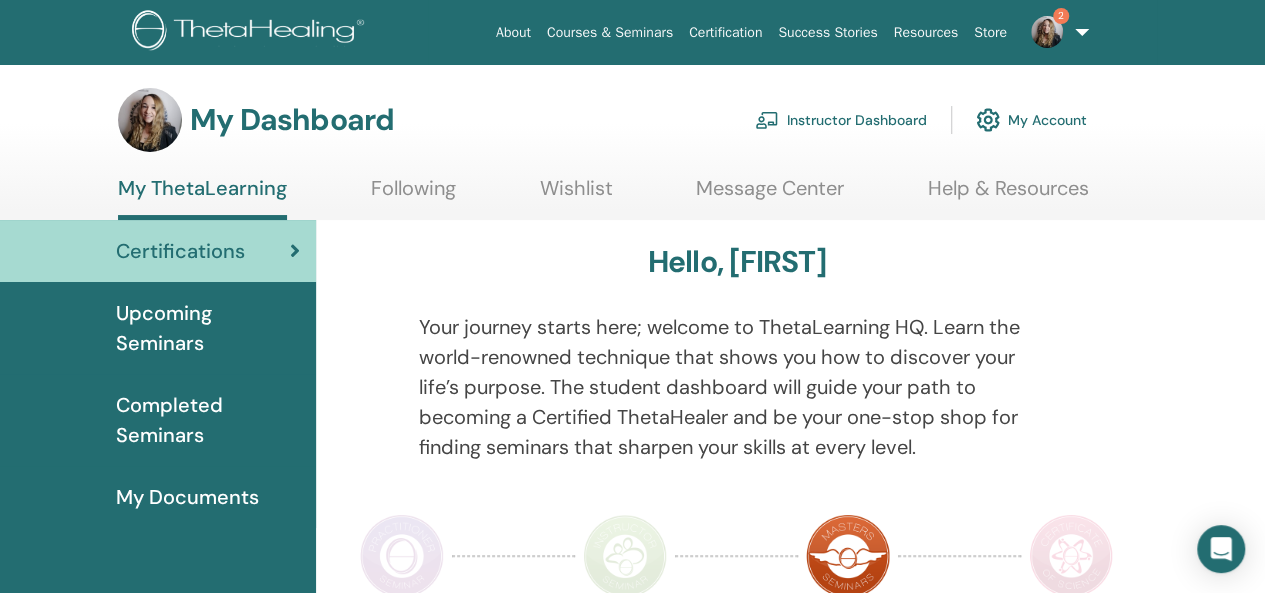 click on "Certifications" at bounding box center (180, 251) 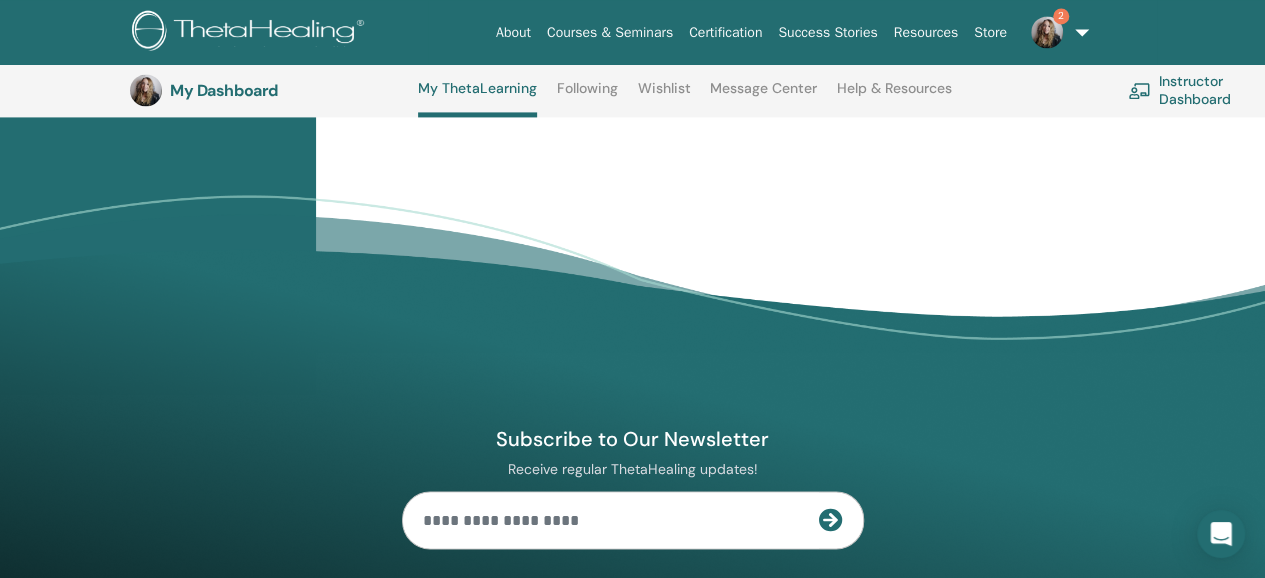 scroll, scrollTop: 1512, scrollLeft: 0, axis: vertical 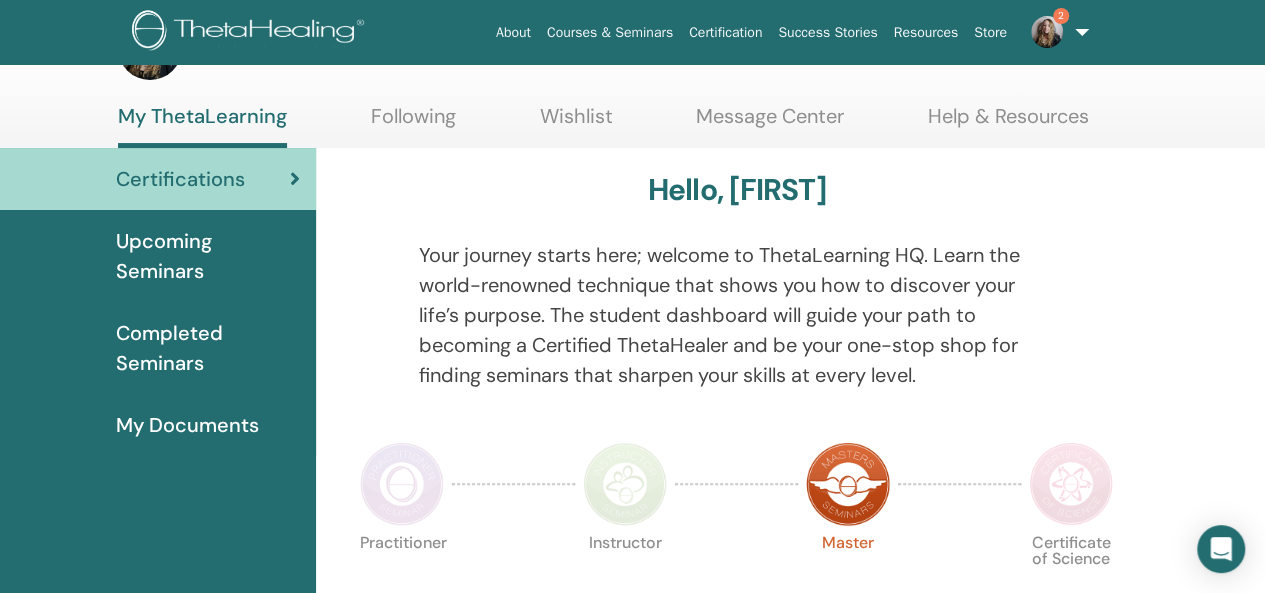 click on "Completed Seminars" at bounding box center (208, 348) 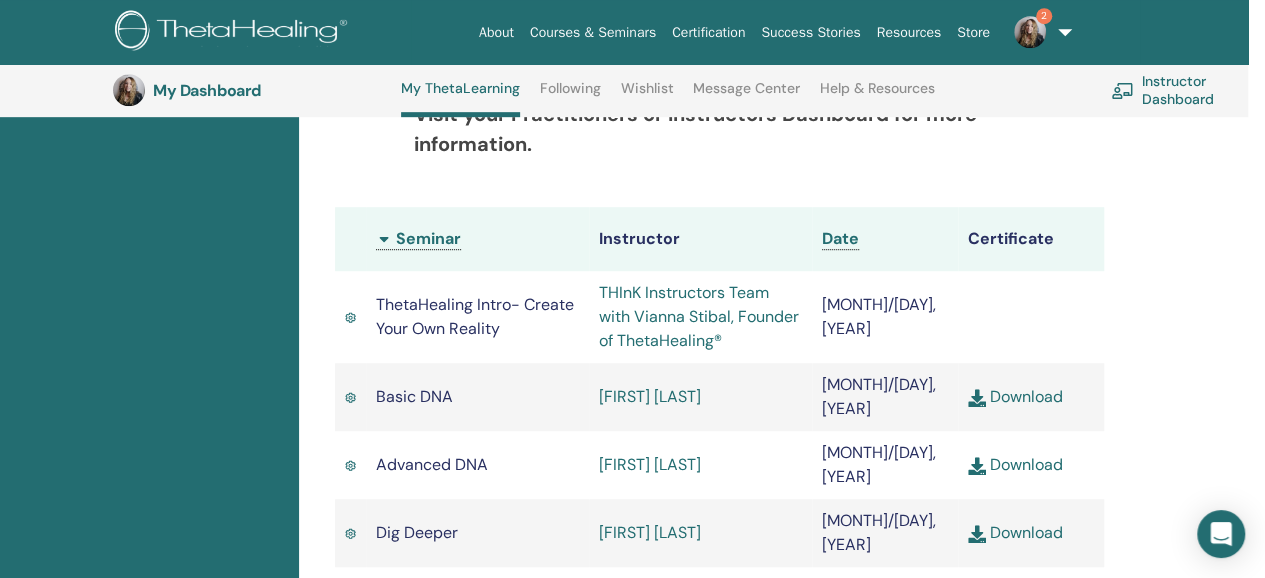 scroll, scrollTop: 500, scrollLeft: 17, axis: both 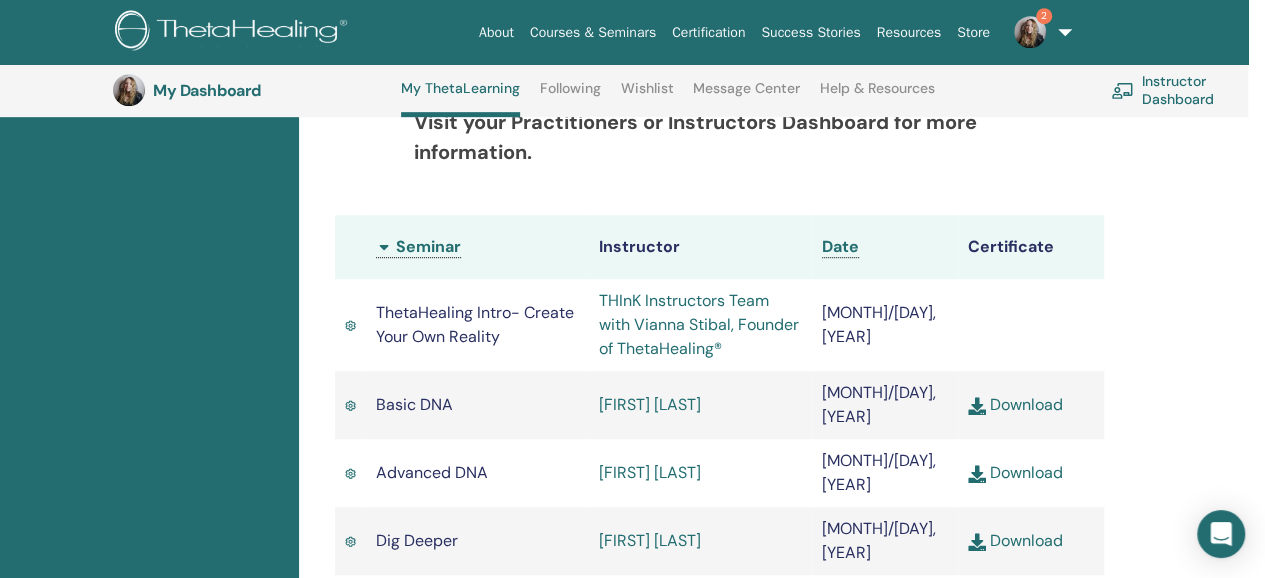 click at bounding box center [977, 406] 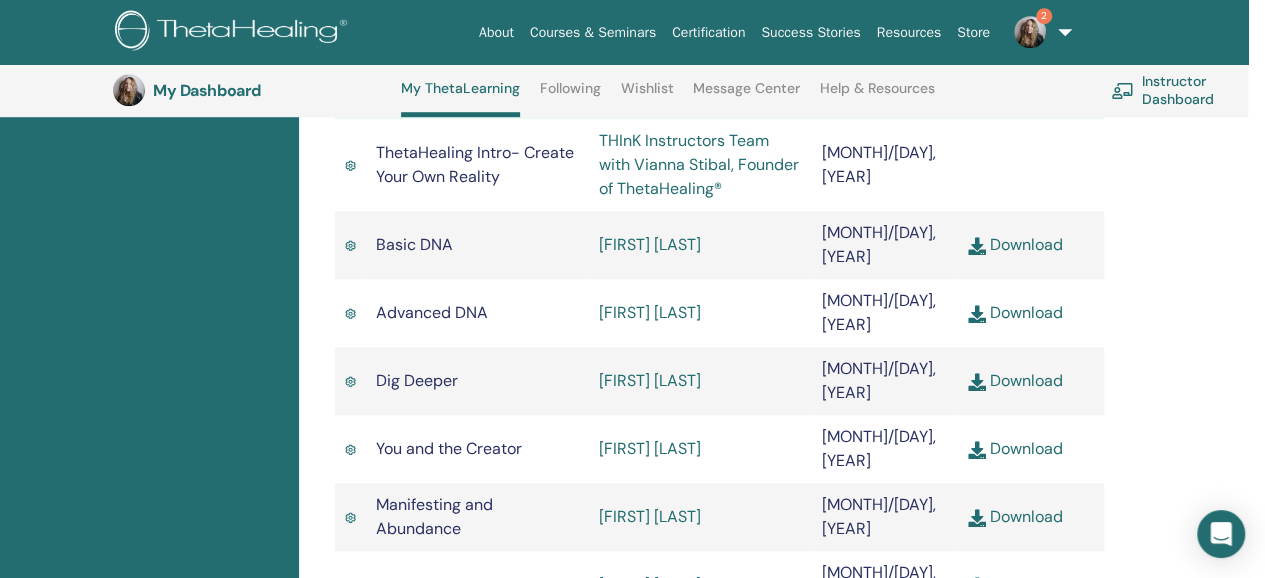 scroll, scrollTop: 664, scrollLeft: 17, axis: both 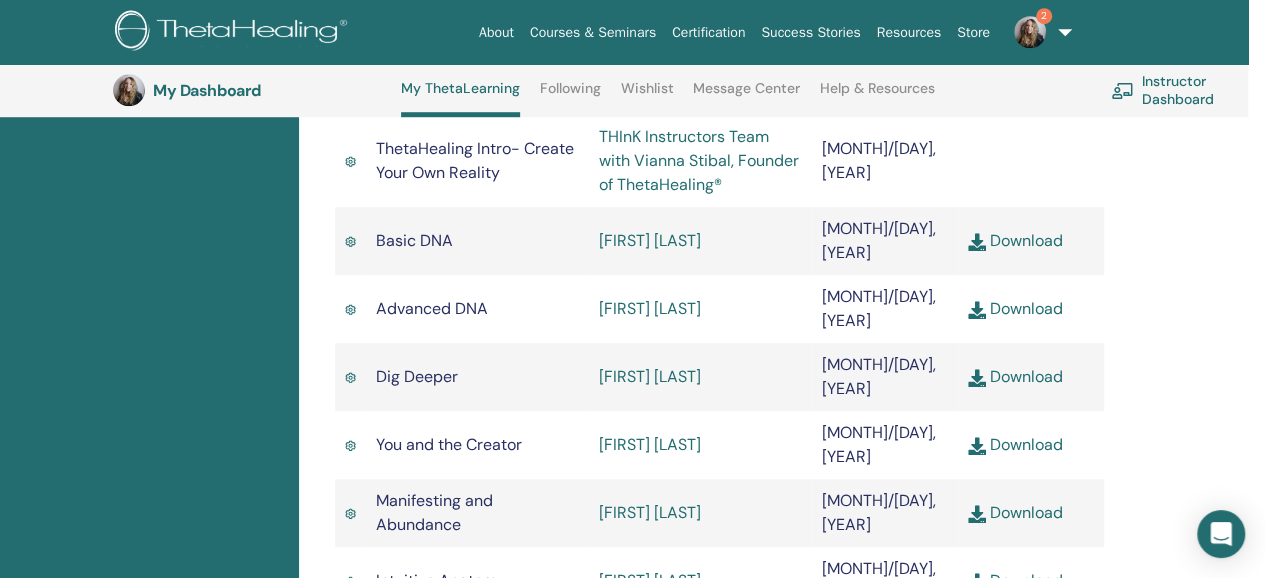 click at bounding box center (977, 446) 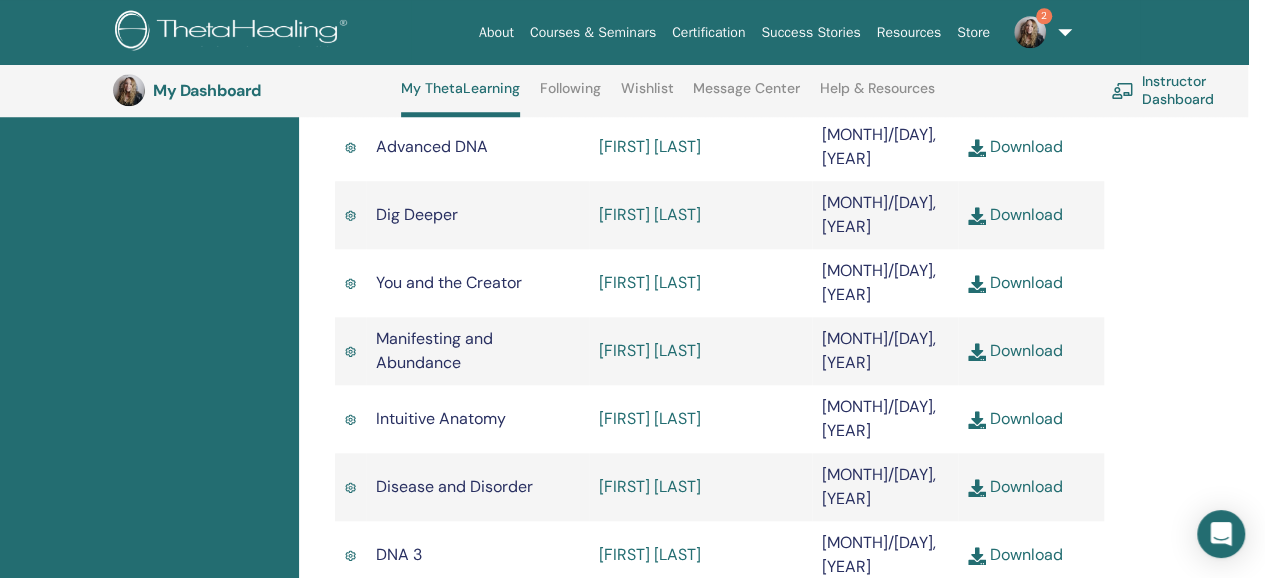 scroll, scrollTop: 830, scrollLeft: 17, axis: both 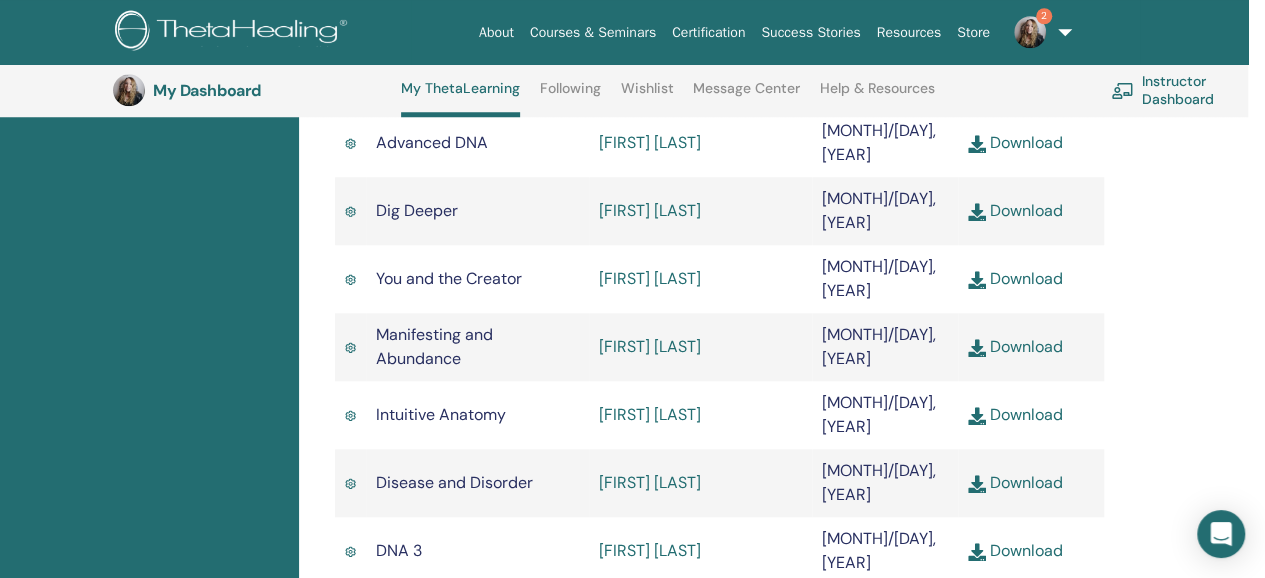 click at bounding box center (977, 552) 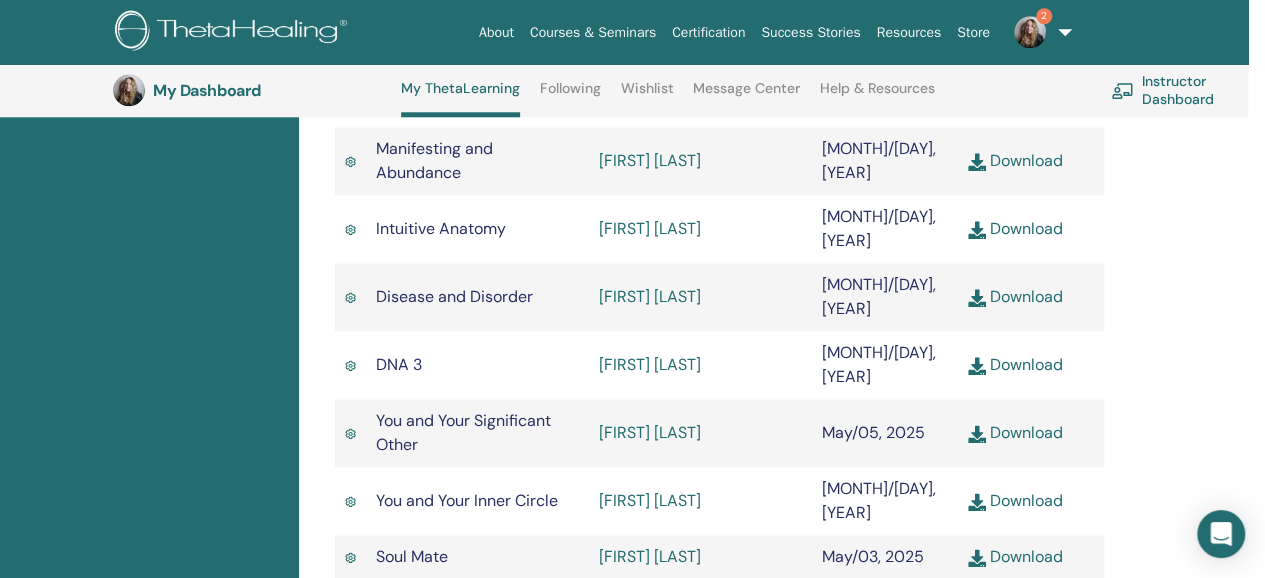 scroll, scrollTop: 1024, scrollLeft: 17, axis: both 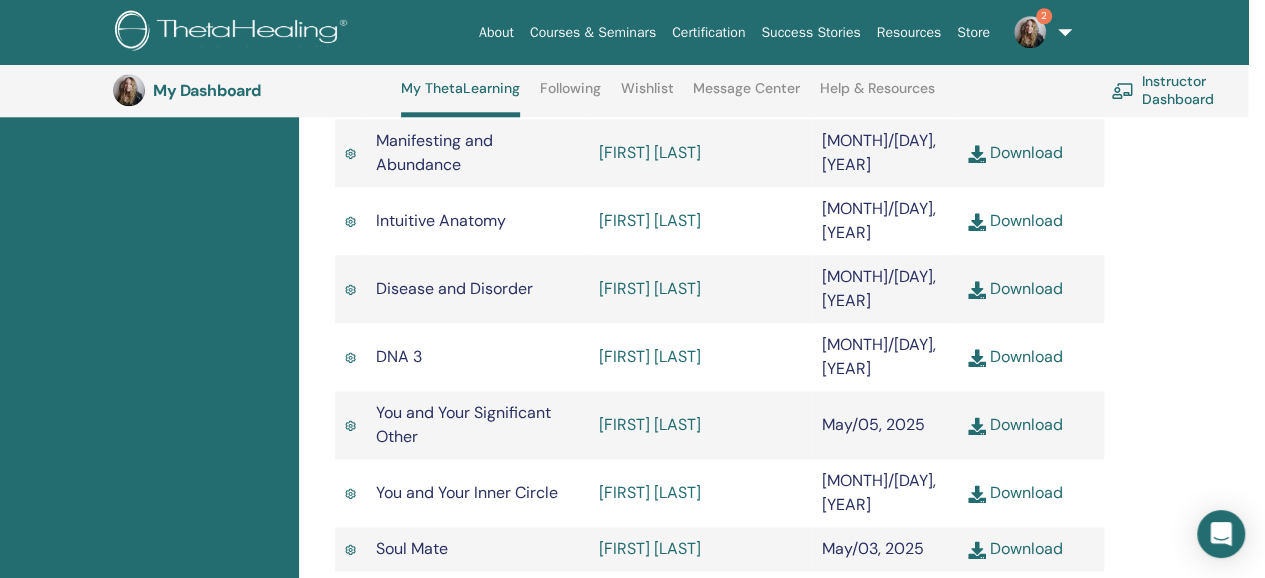 click at bounding box center (977, 494) 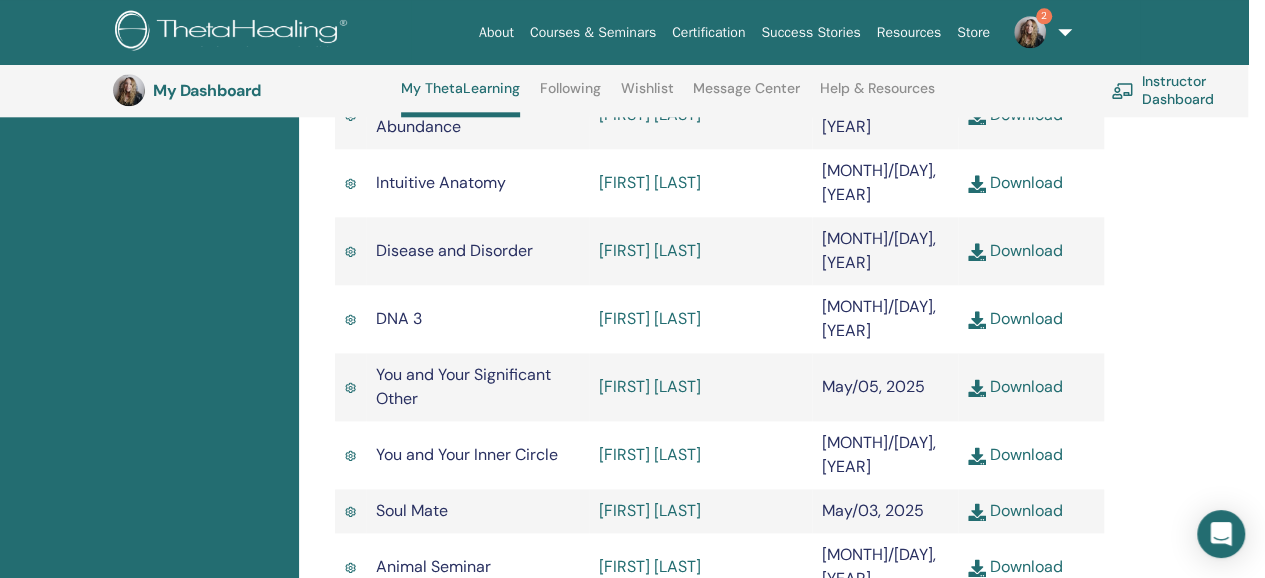 scroll, scrollTop: 1084, scrollLeft: 17, axis: both 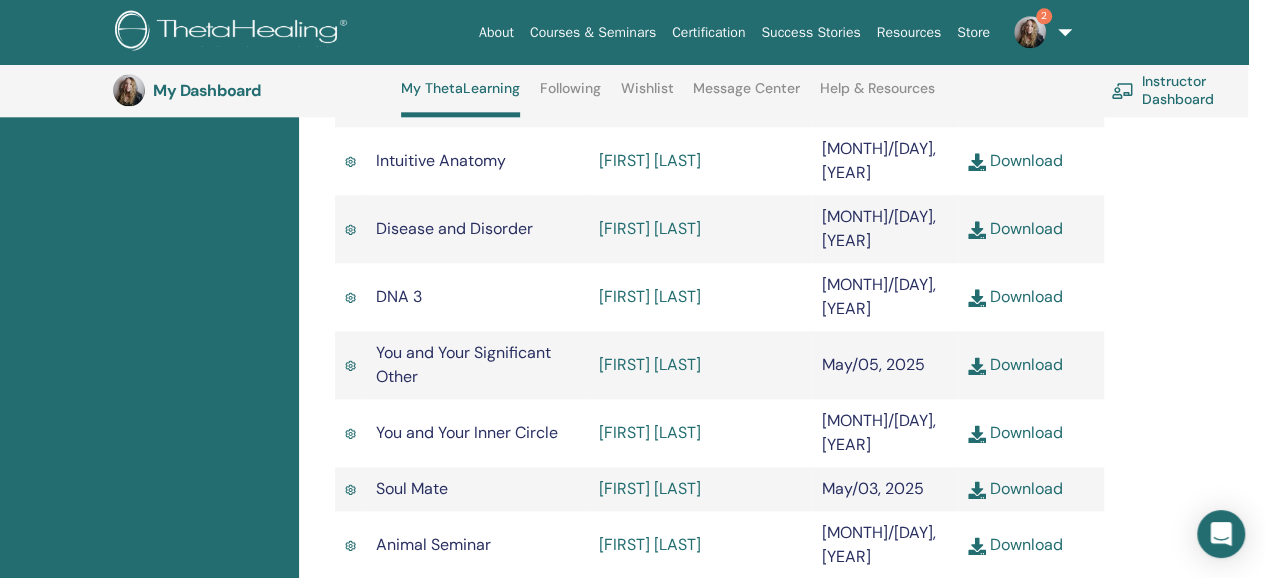 click on "Download" at bounding box center [1015, 544] 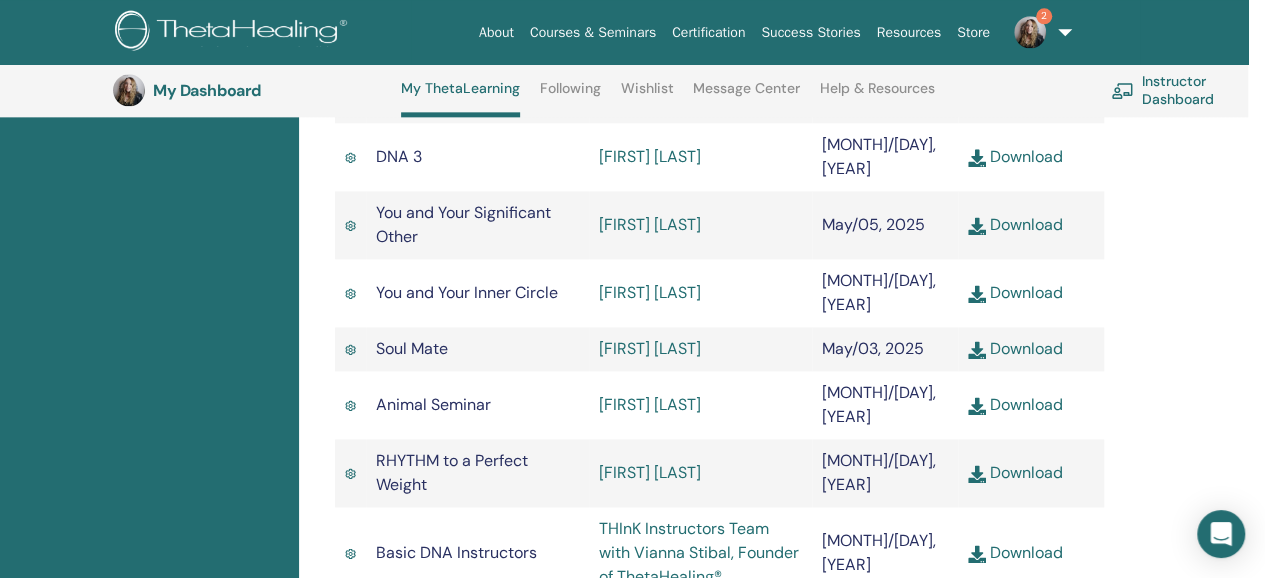 scroll, scrollTop: 1236, scrollLeft: 17, axis: both 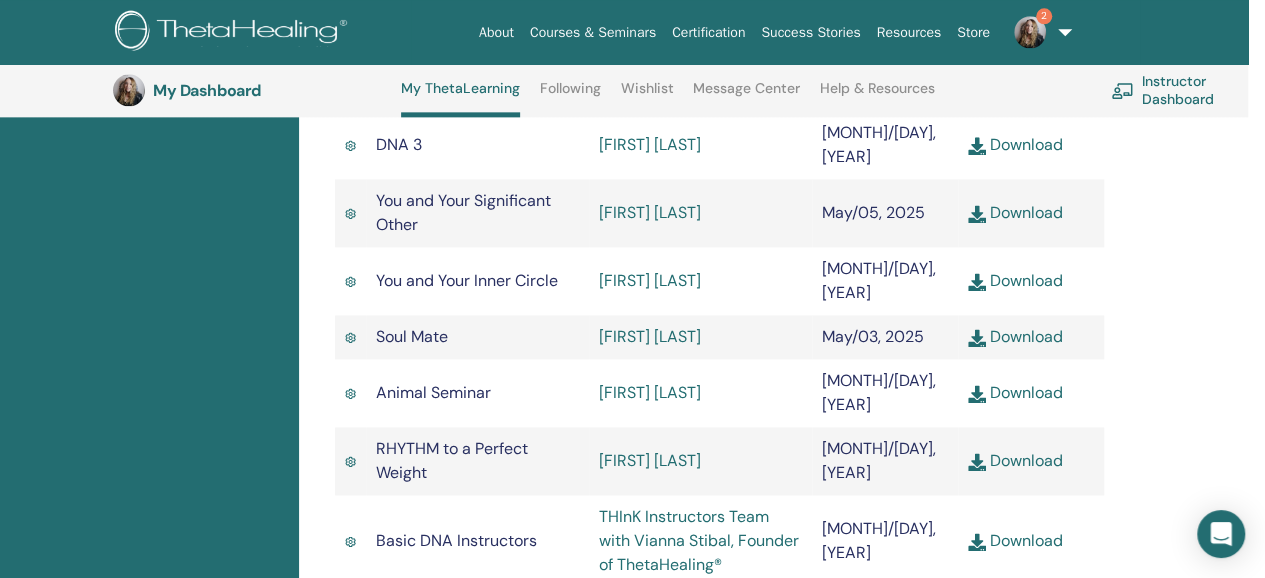 click on "Download" at bounding box center [1015, 540] 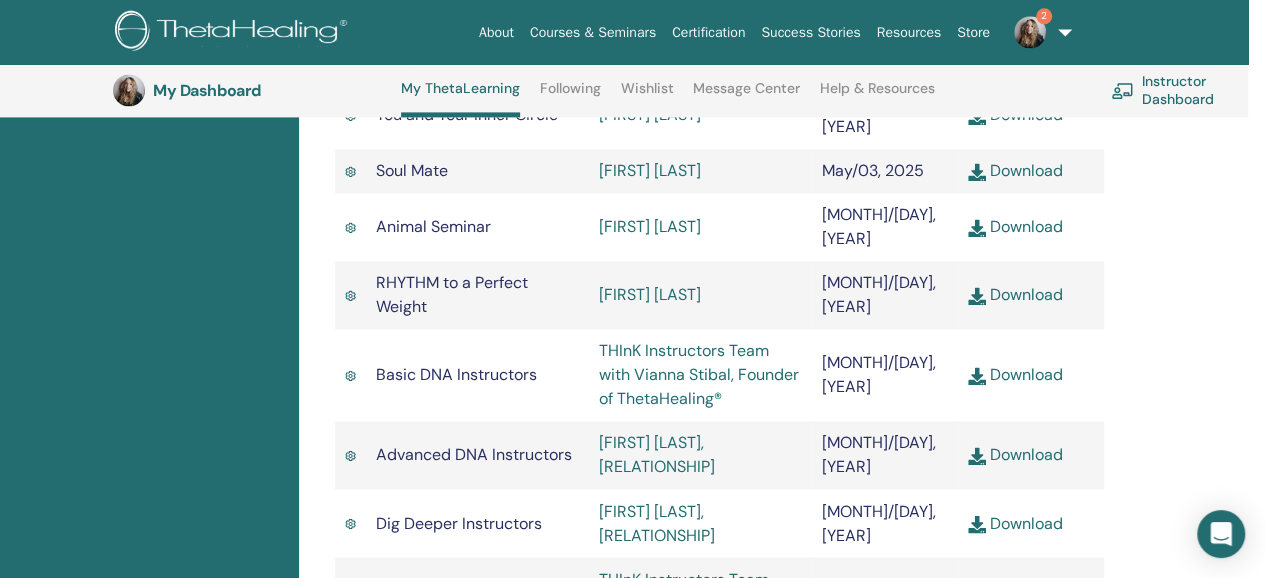 scroll, scrollTop: 1406, scrollLeft: 17, axis: both 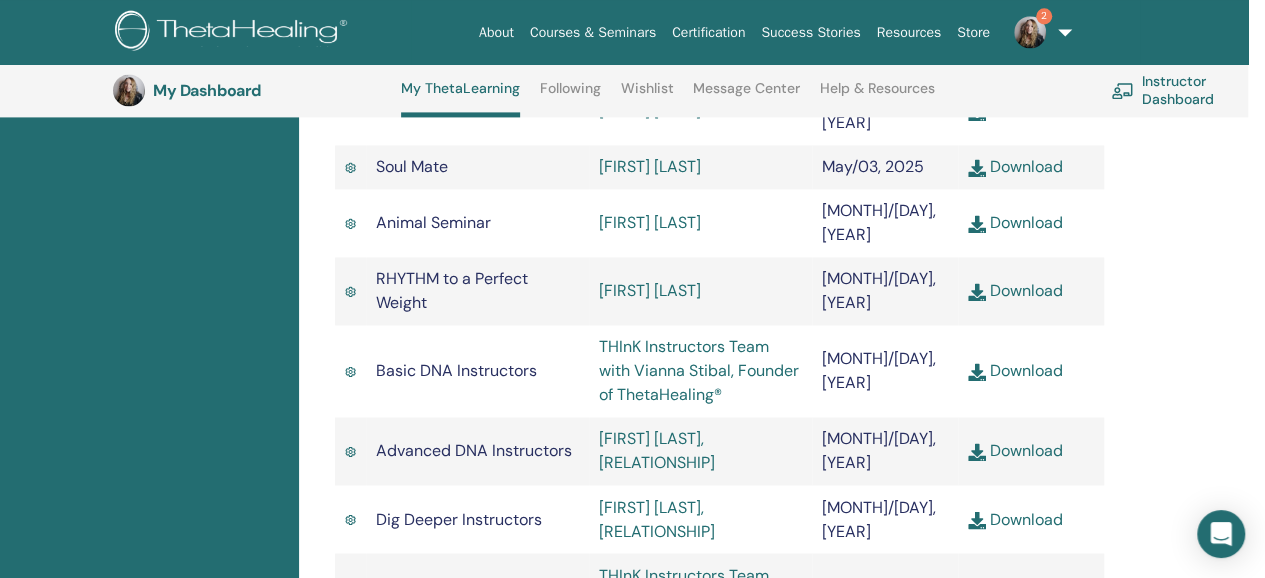 click on "Download" at bounding box center [1015, 598] 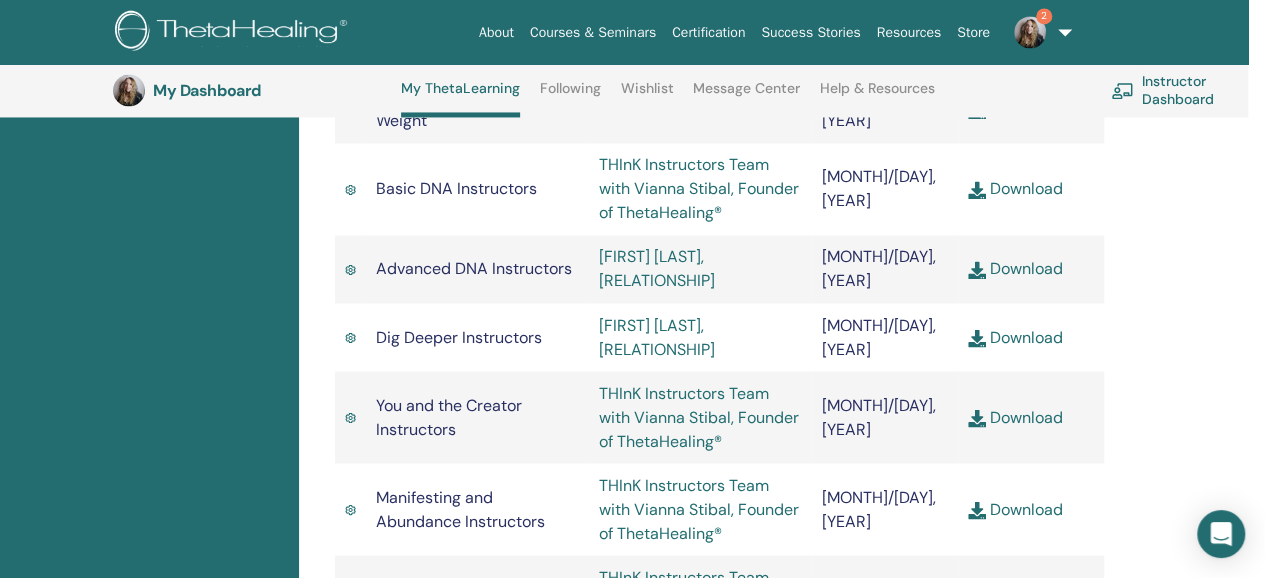 scroll, scrollTop: 1590, scrollLeft: 17, axis: both 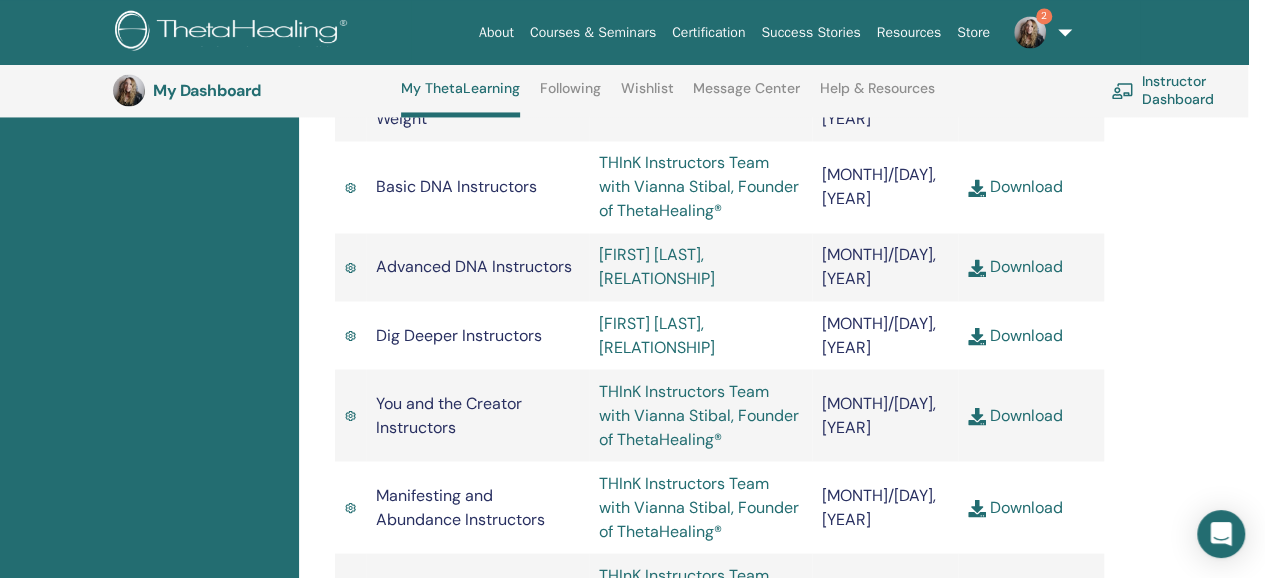 click on "Download" at bounding box center [1015, 506] 